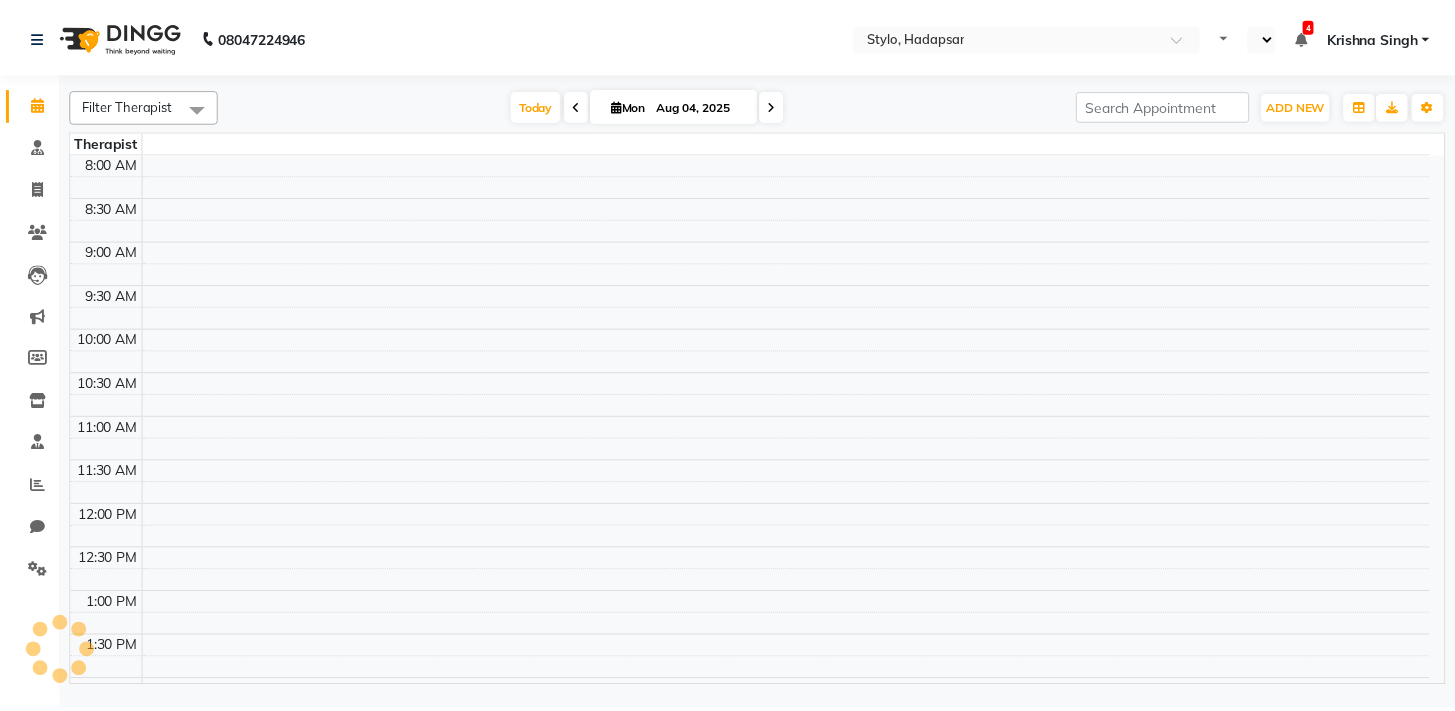 scroll, scrollTop: 0, scrollLeft: 0, axis: both 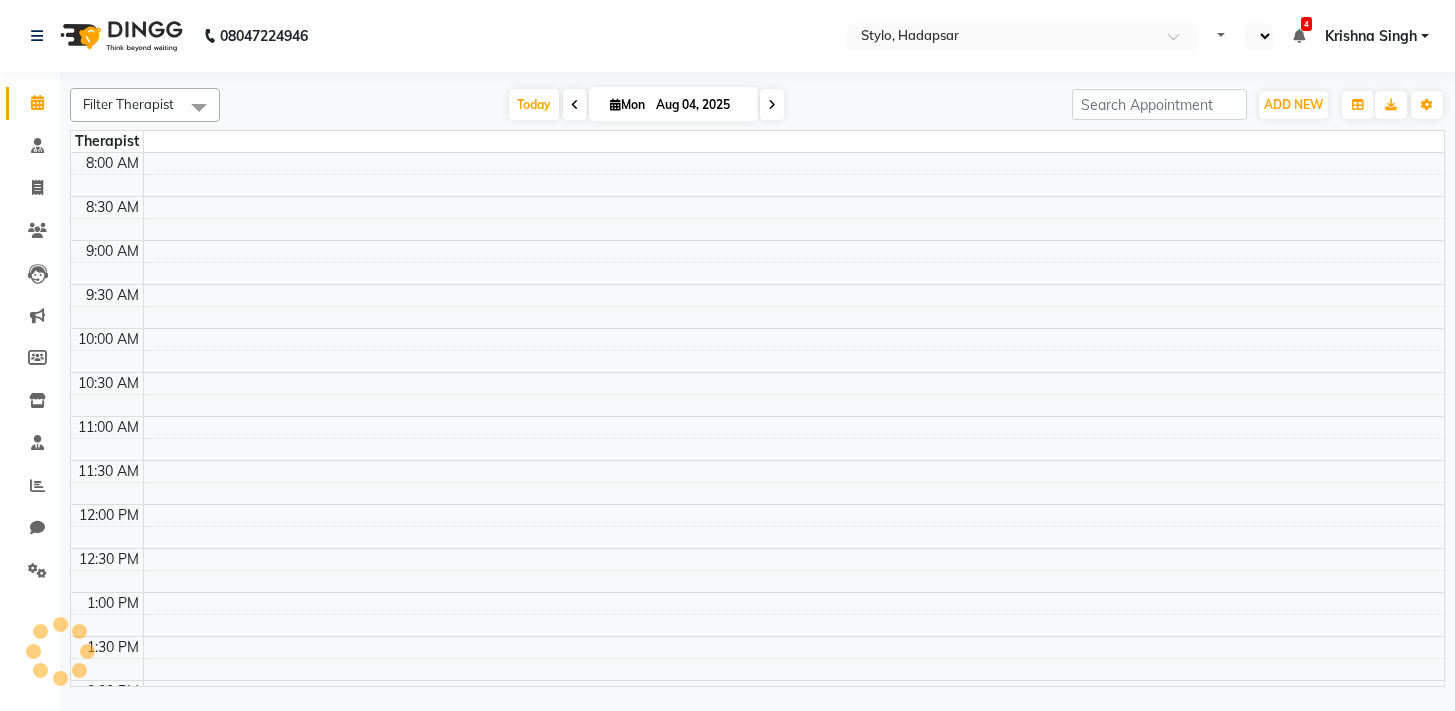 select on "en" 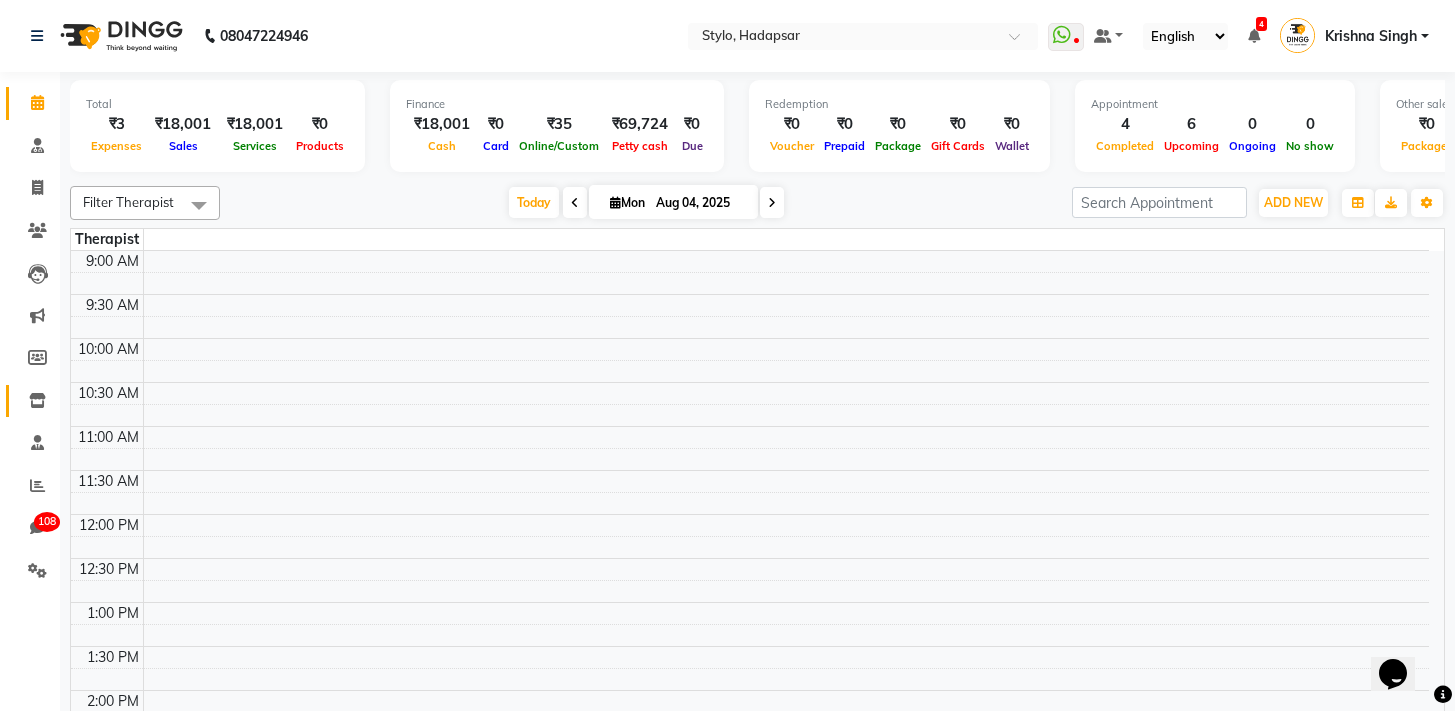 scroll, scrollTop: 0, scrollLeft: 0, axis: both 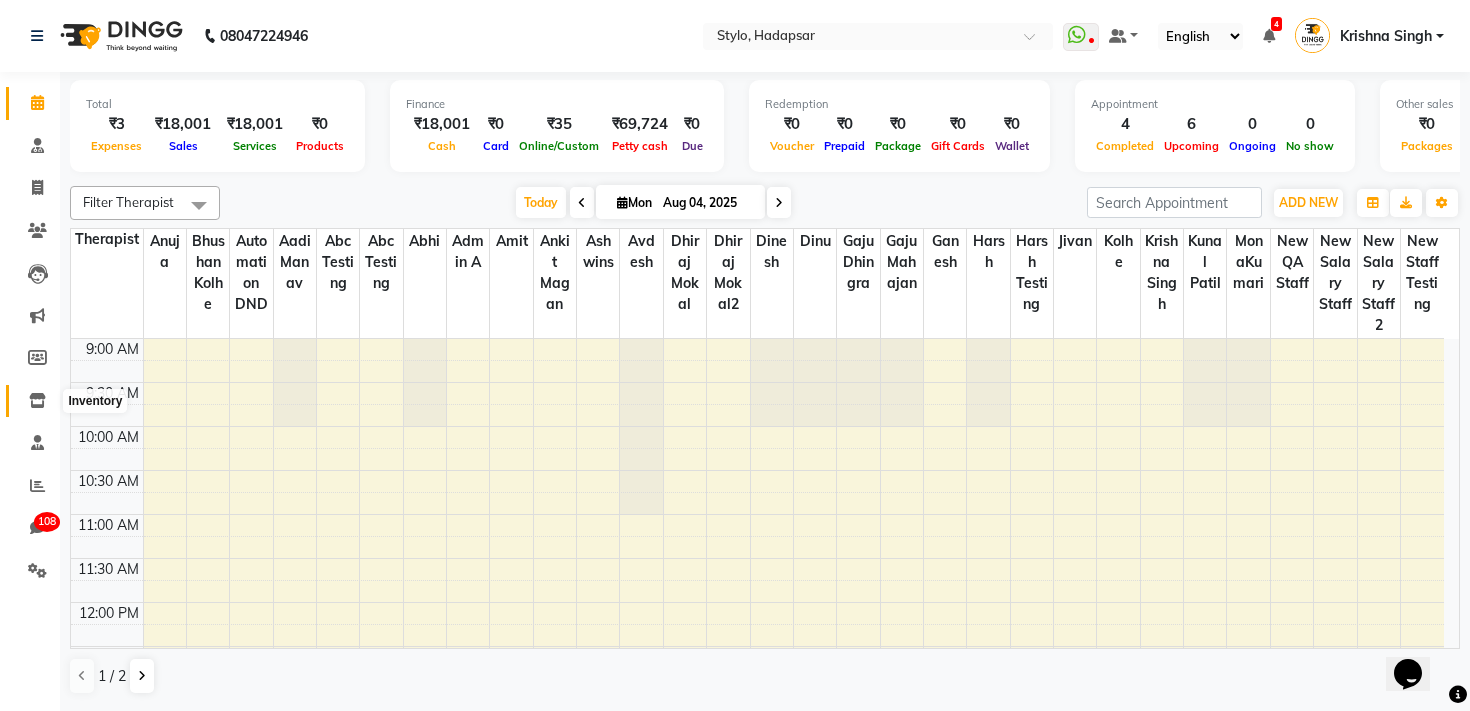 click 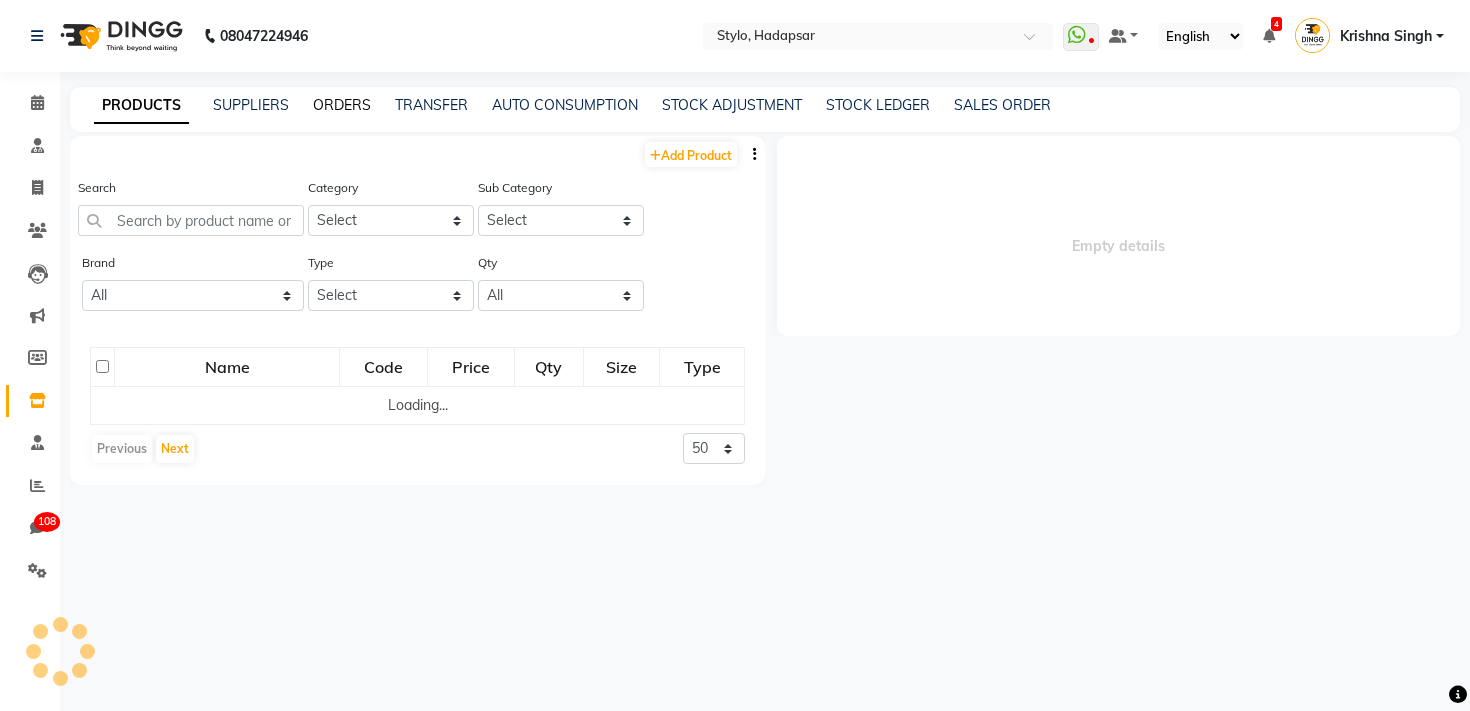 click on "ORDERS" 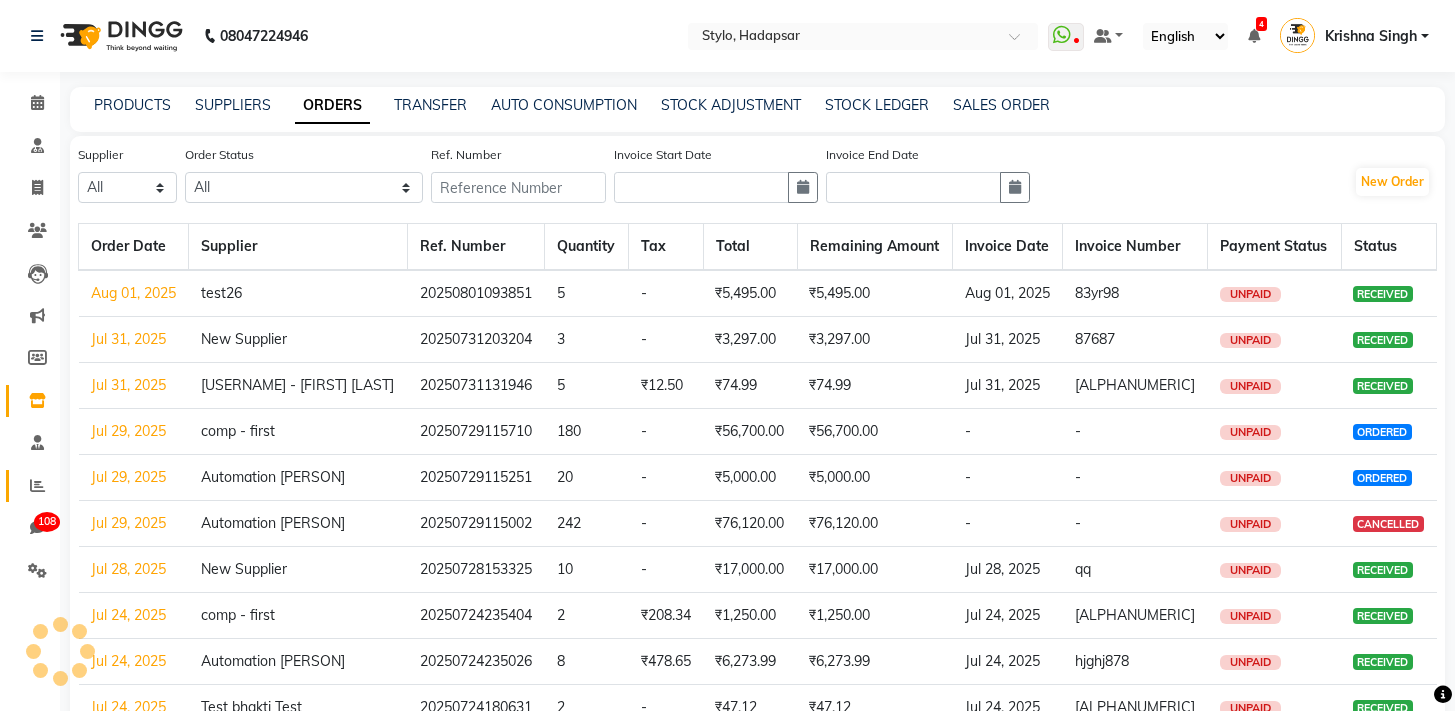 click on "Reports" 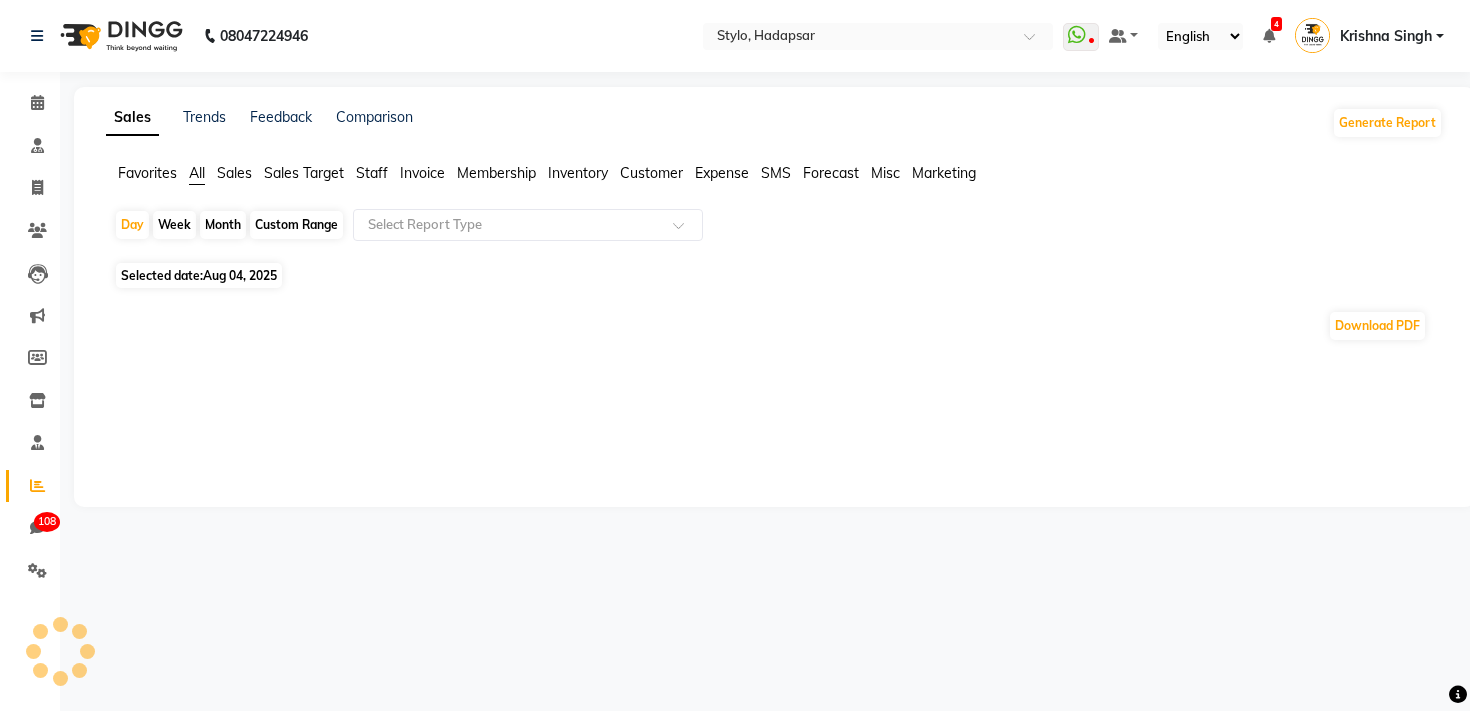 click on "Day   Week   Month   Custom Range  Select Report Type" 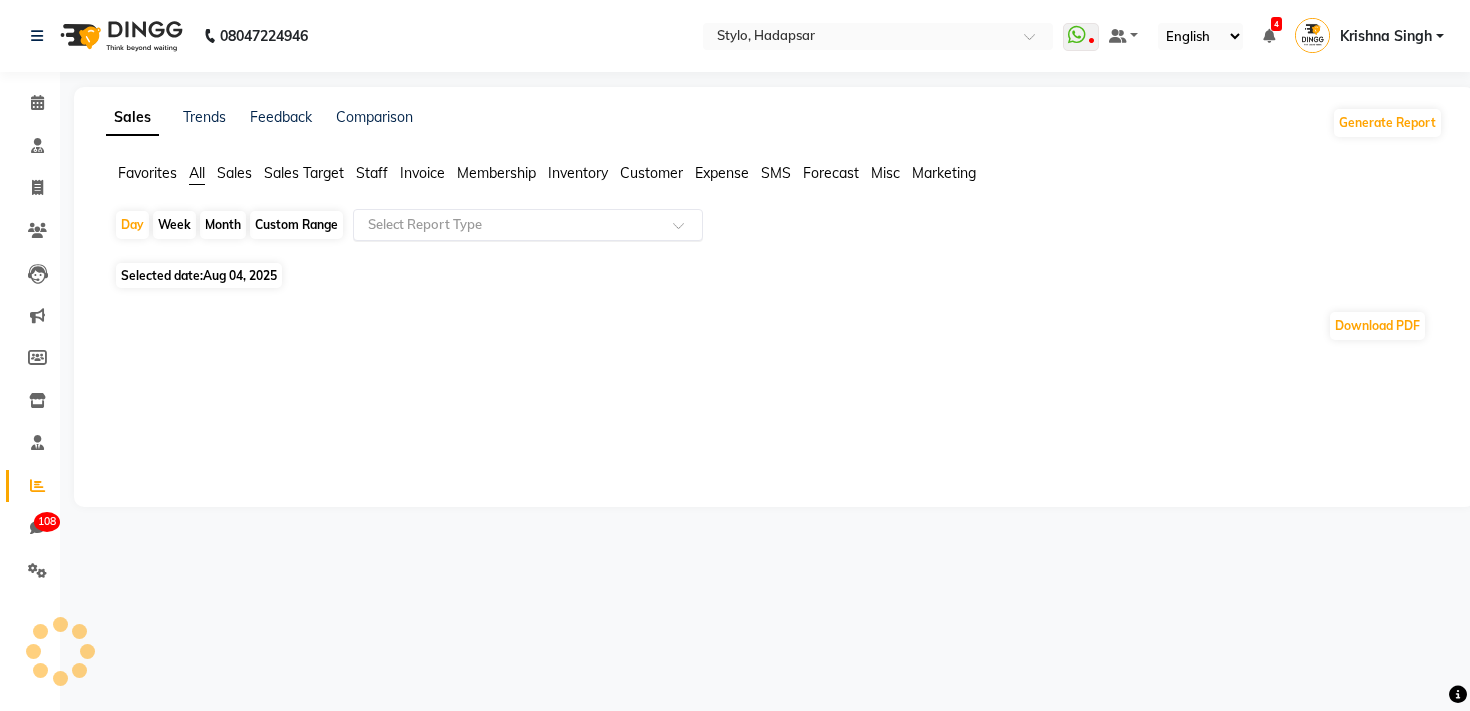 click 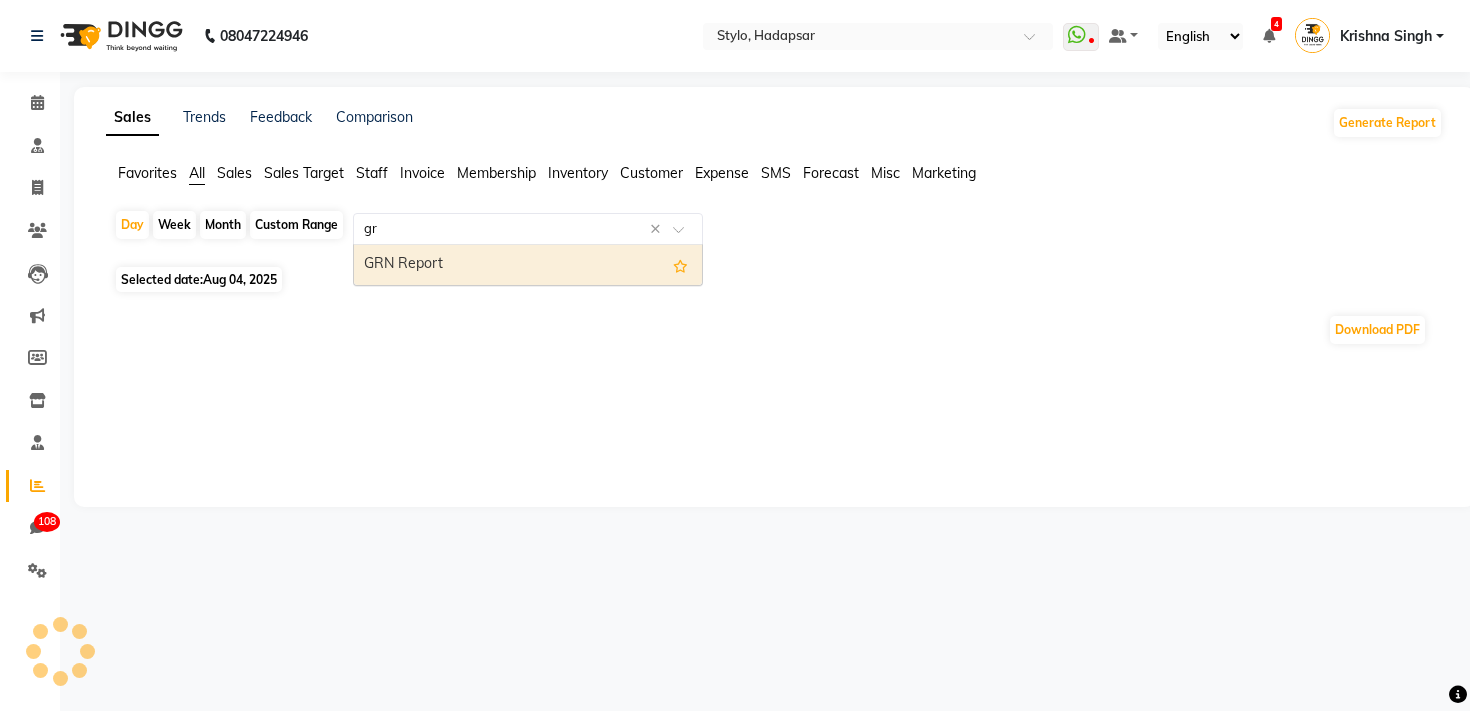 type on "grn" 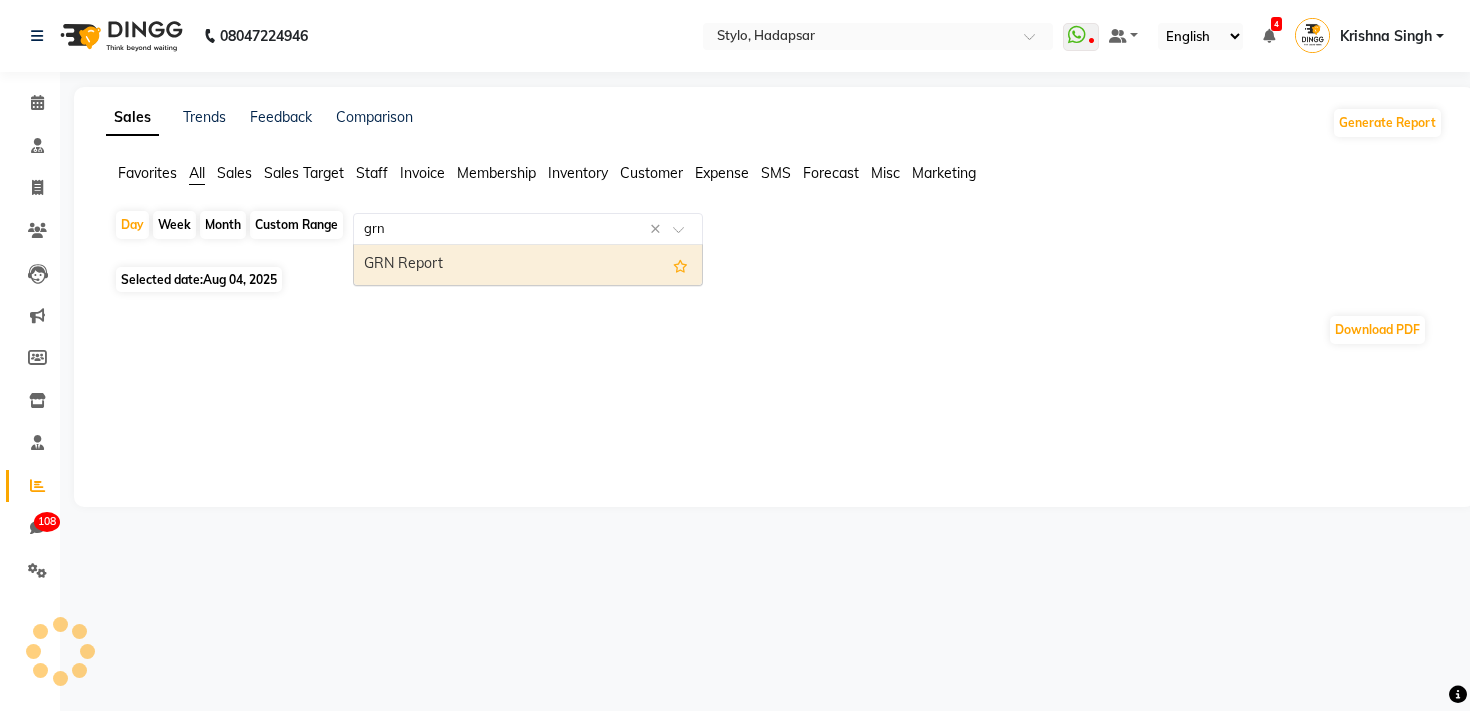 click on "GRN Report" at bounding box center [528, 265] 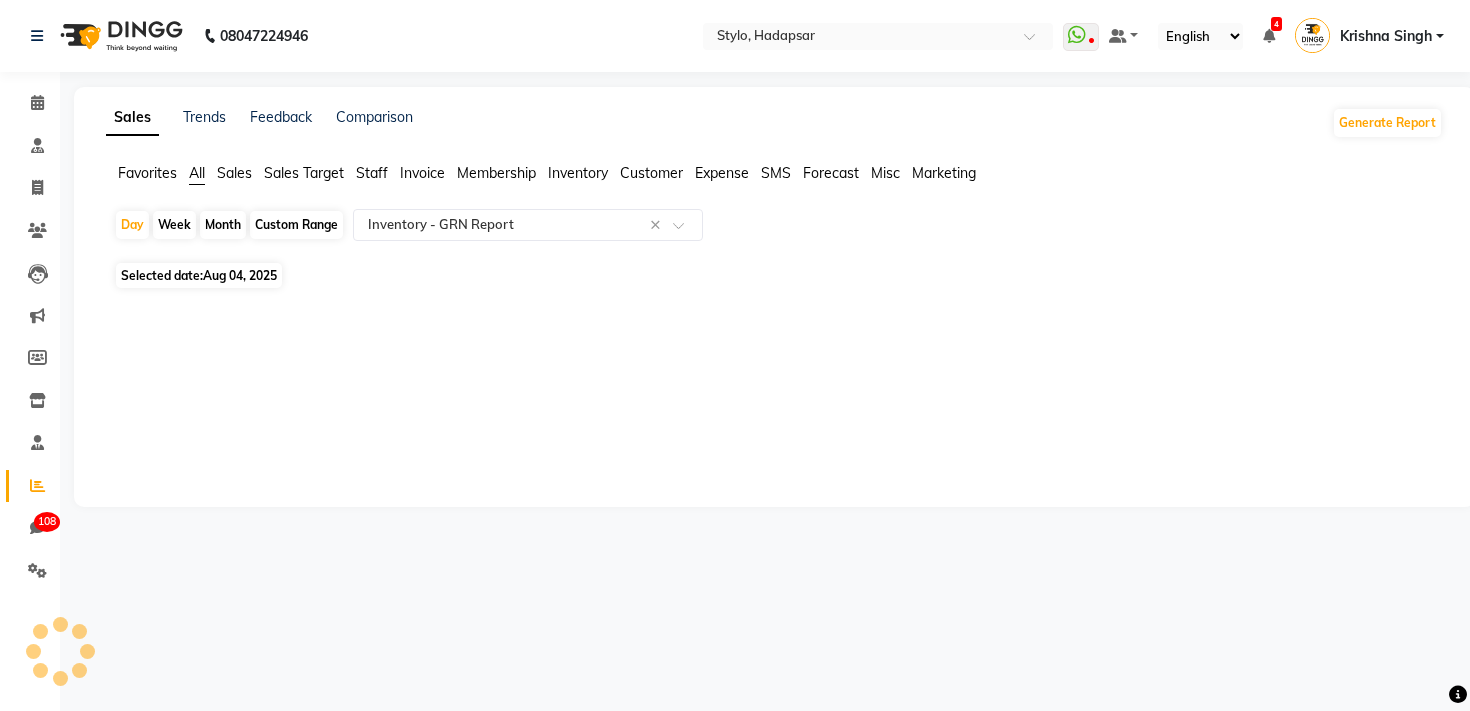 click on "Month" 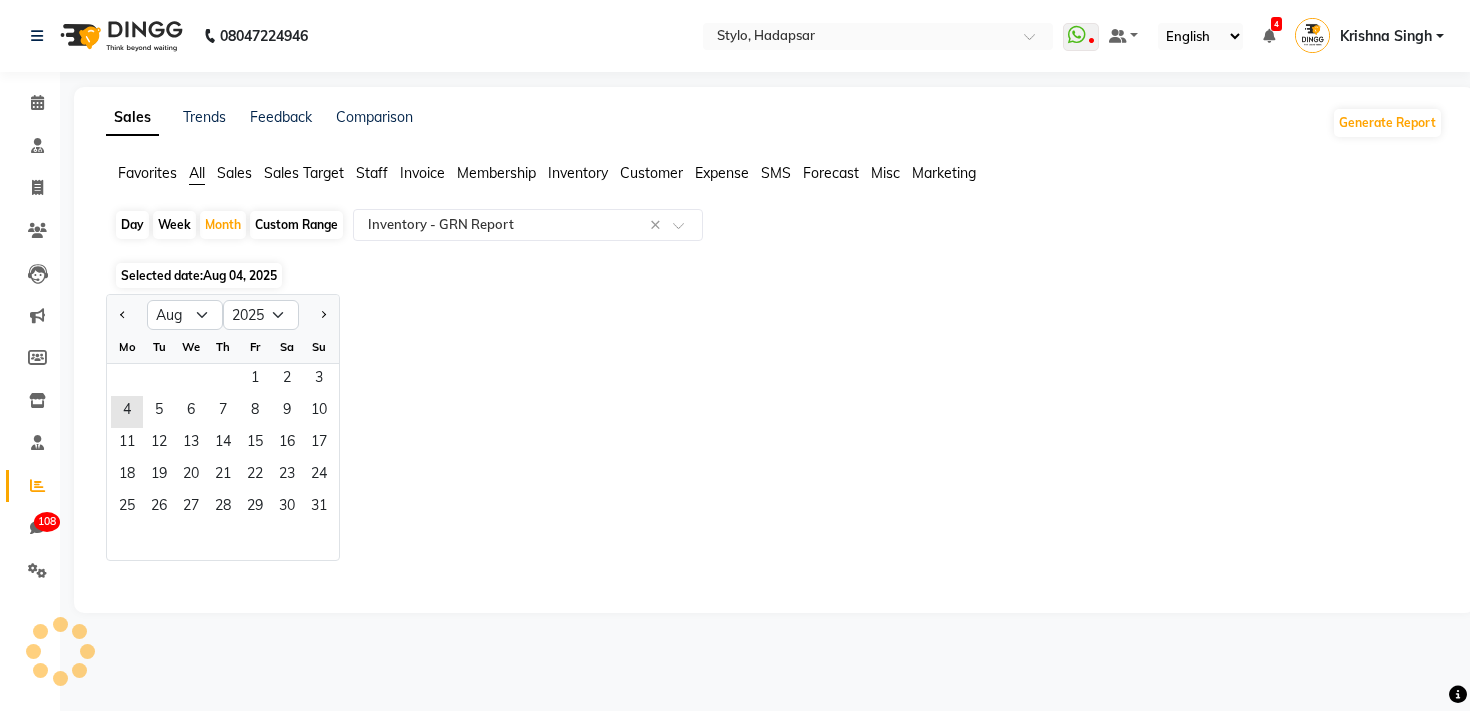 click 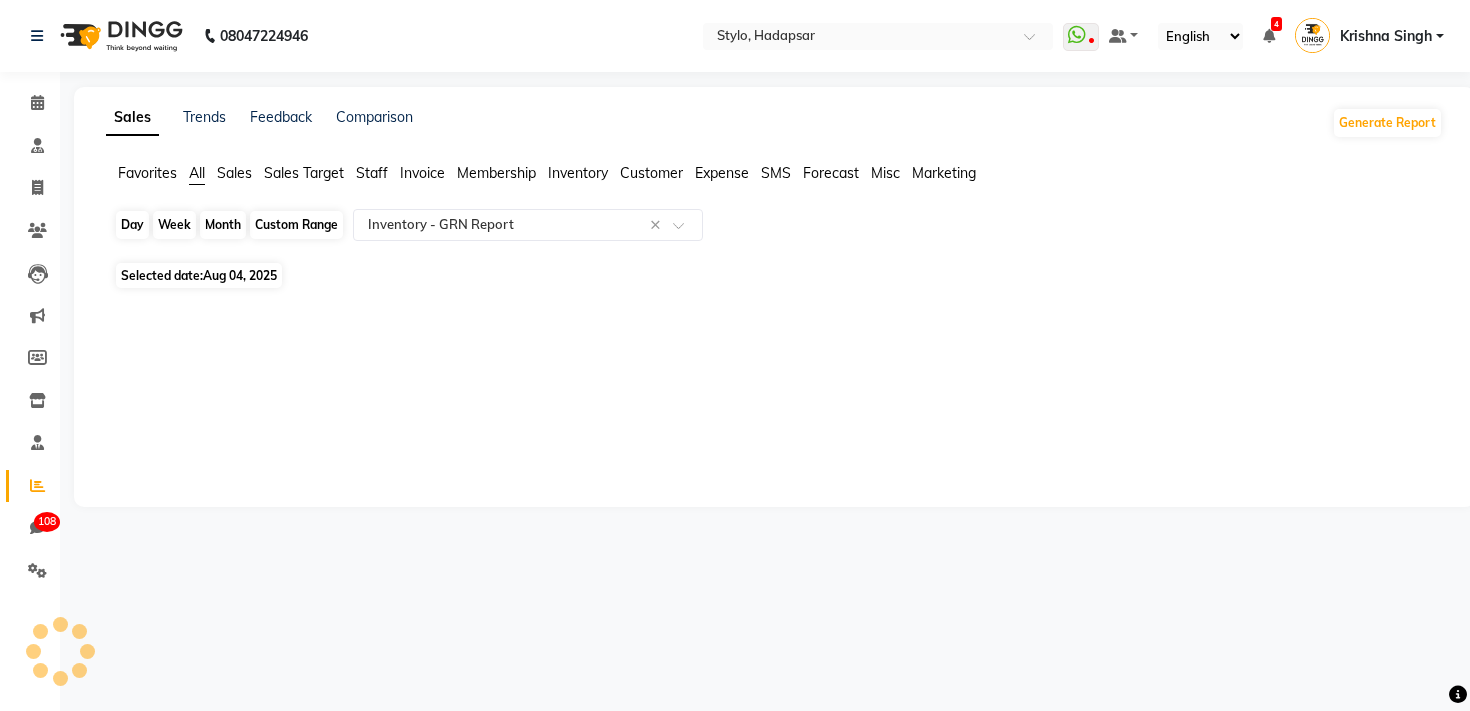 click on "Month" 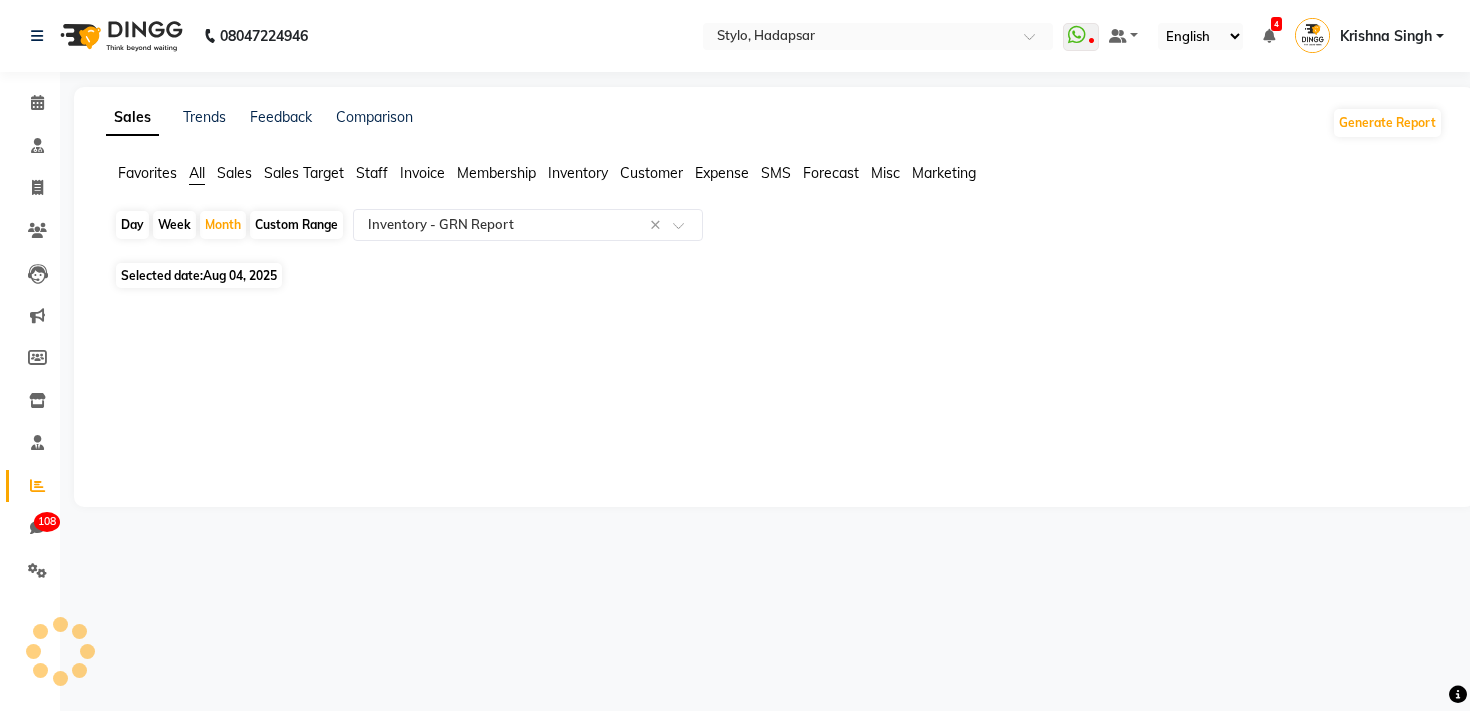 select on "8" 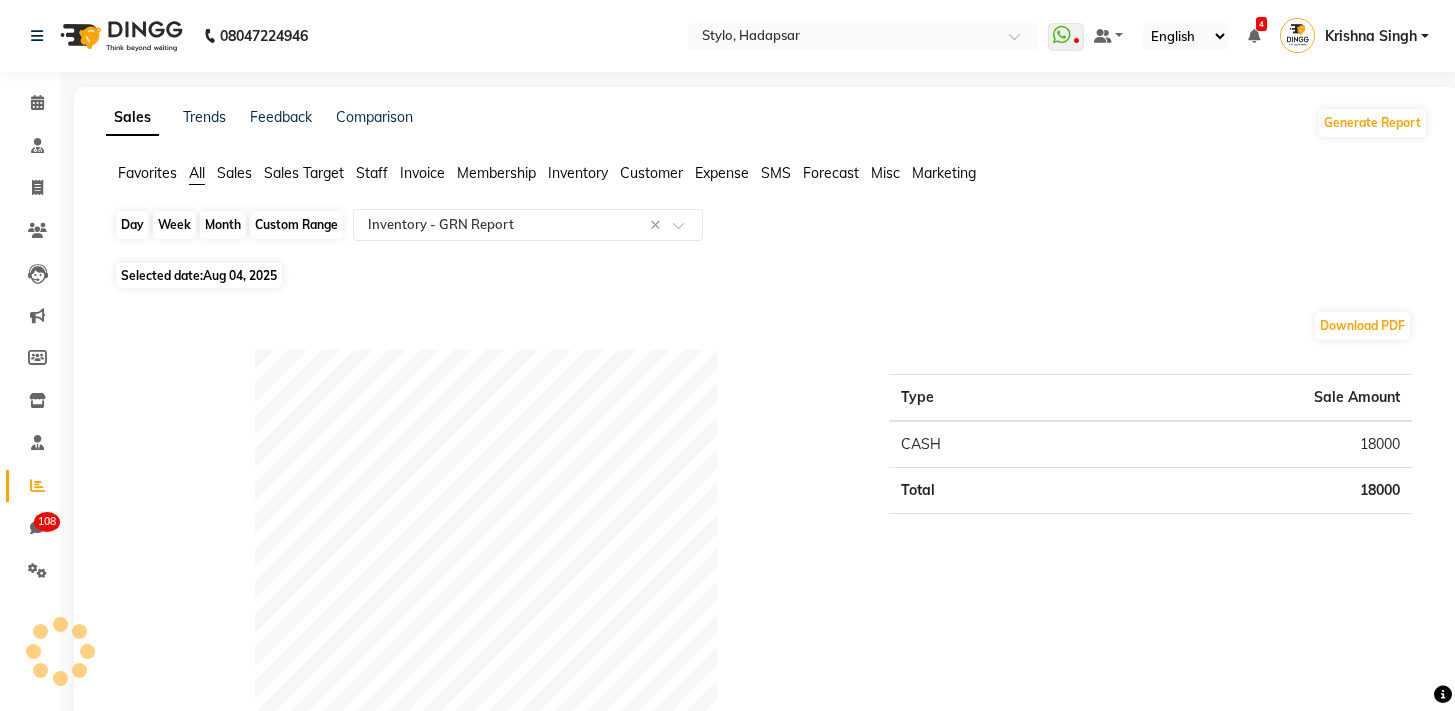 click on "Month" 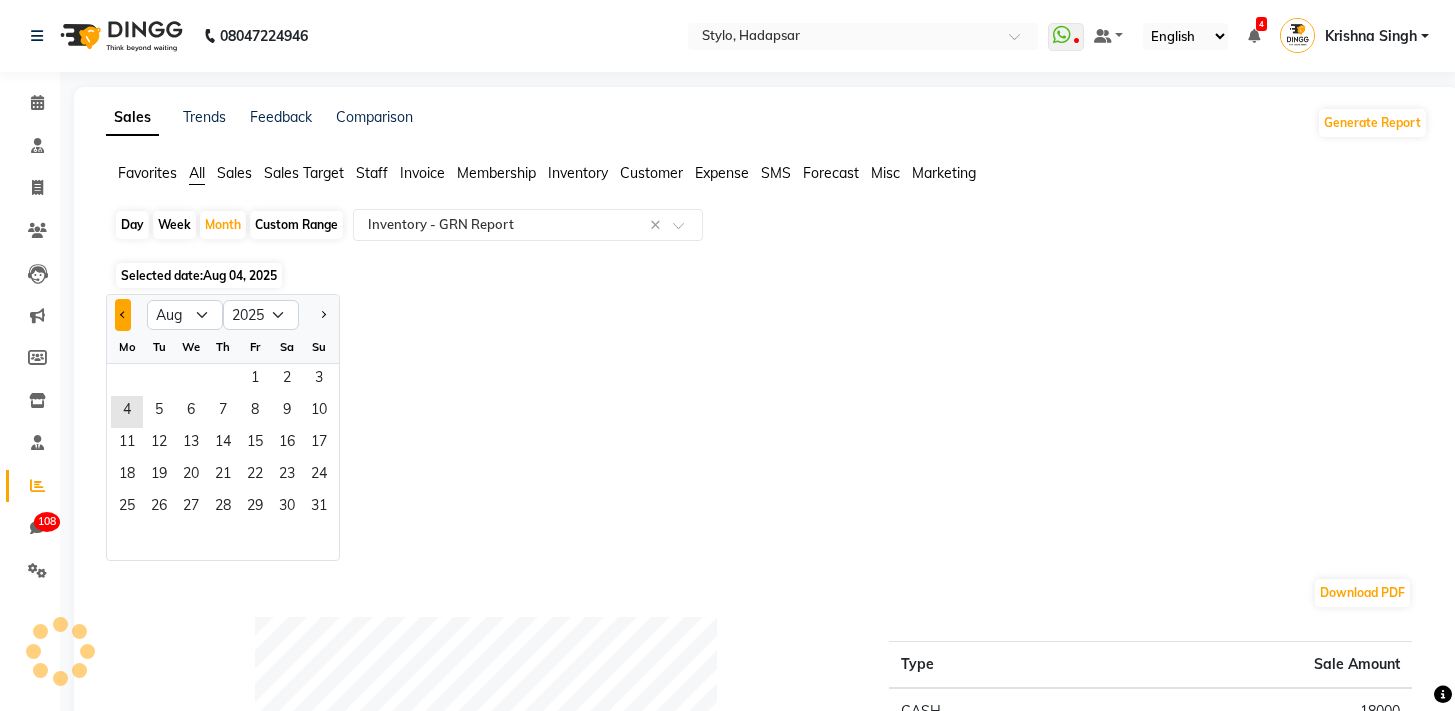 click 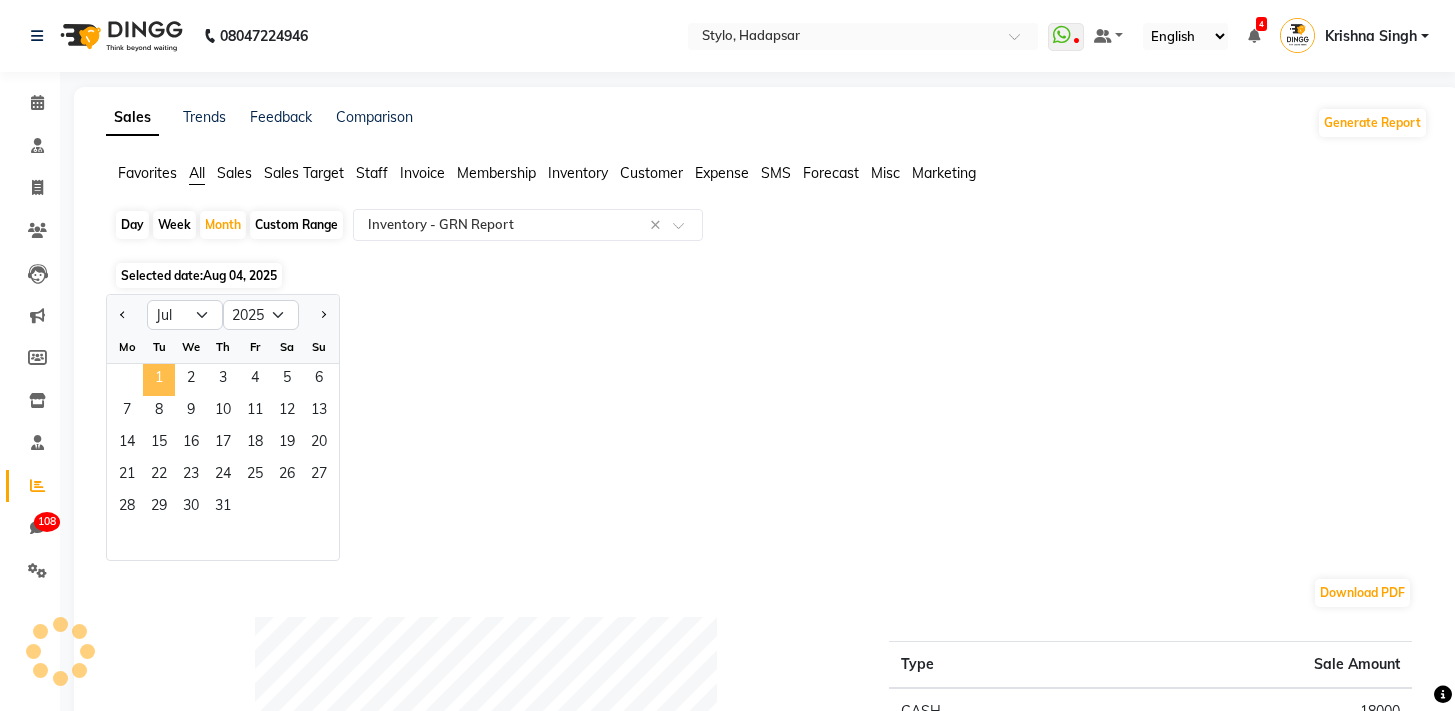 click on "1" 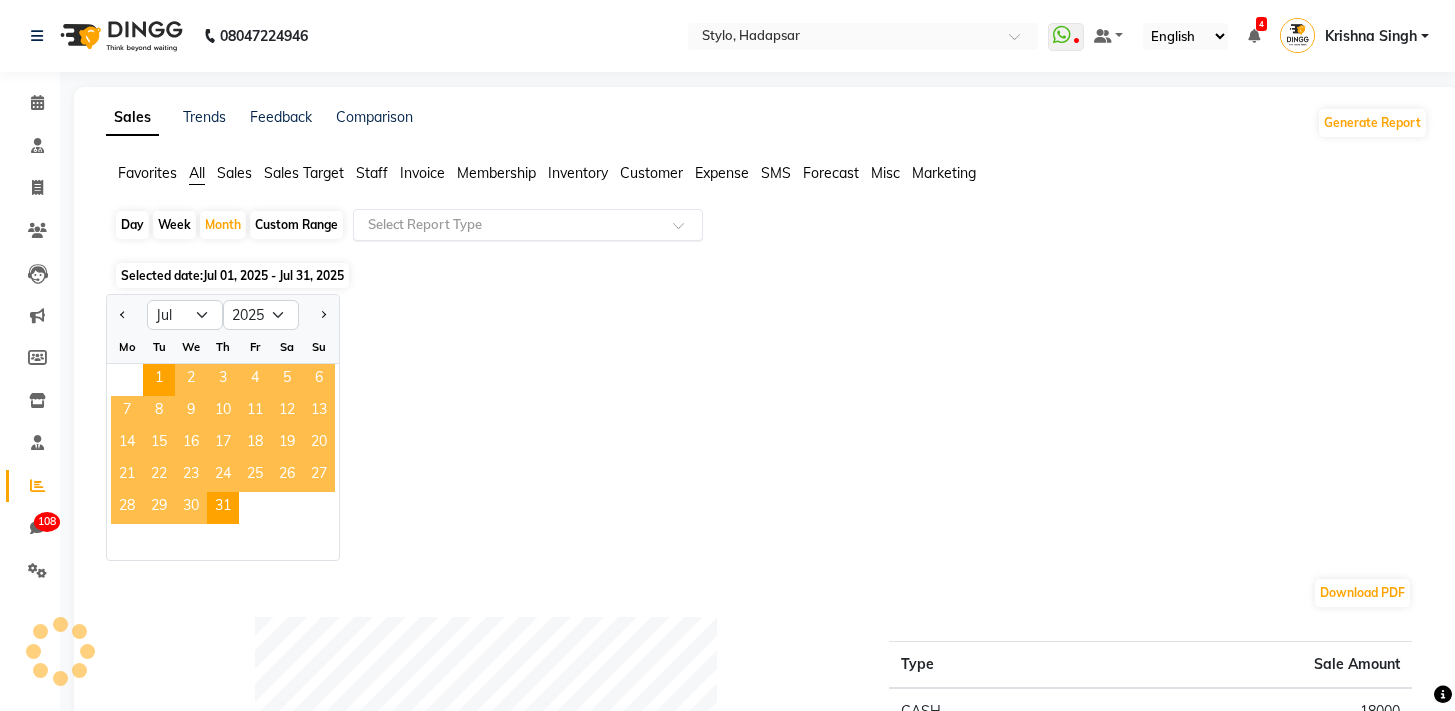 click 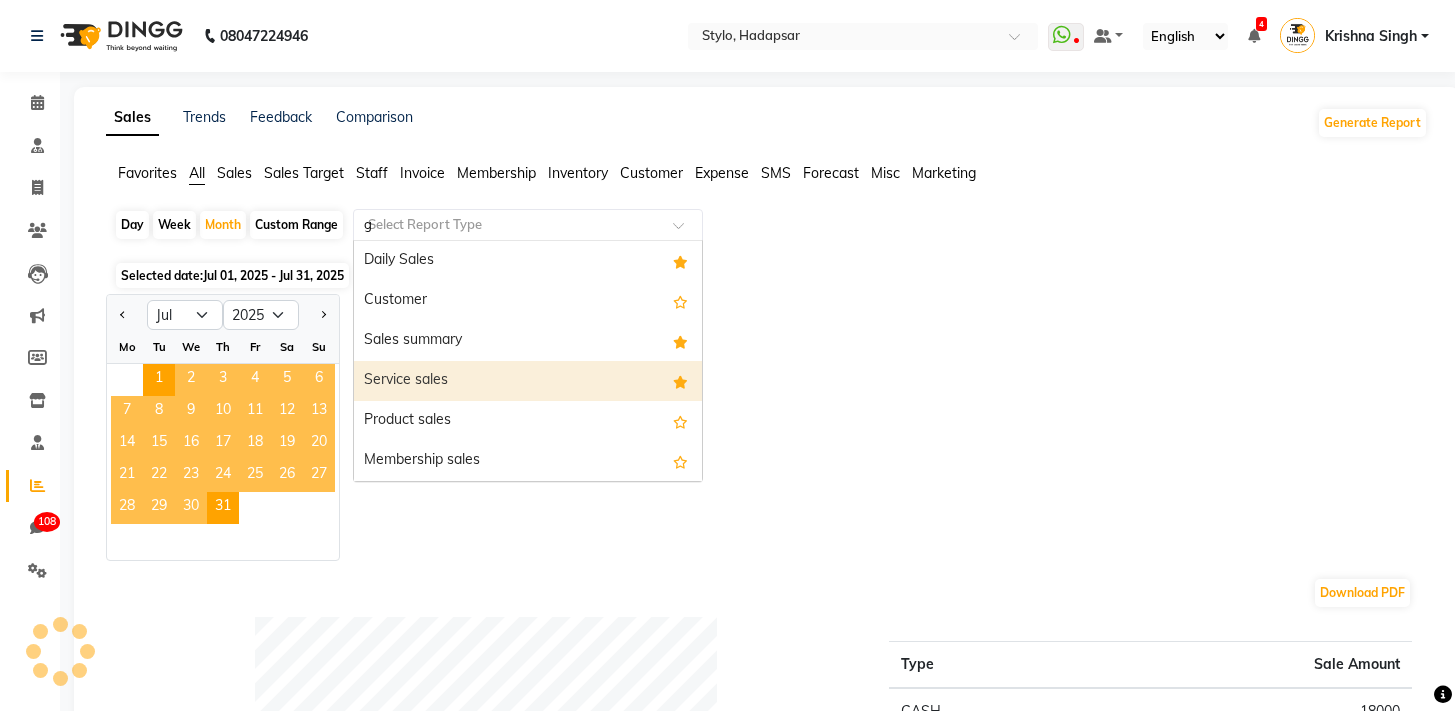type on "gr" 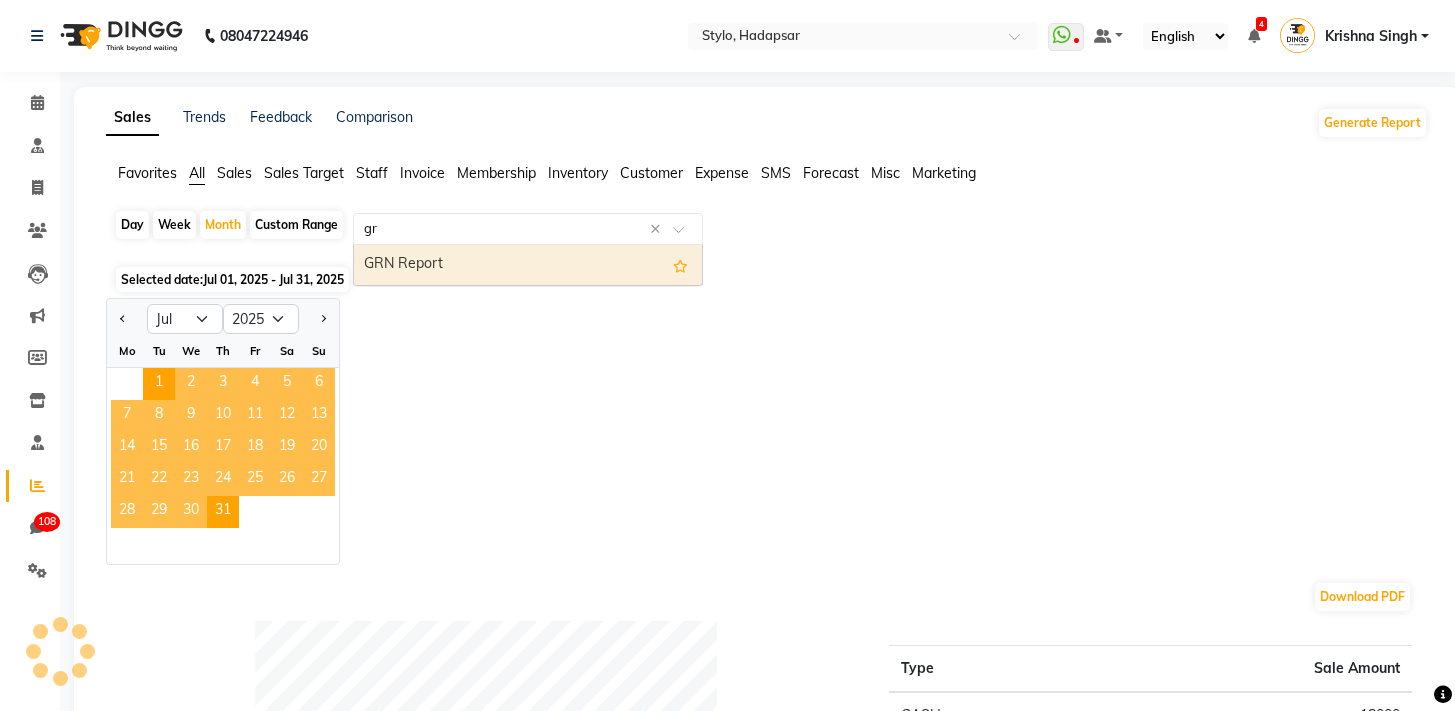 click on "GRN Report" at bounding box center [528, 265] 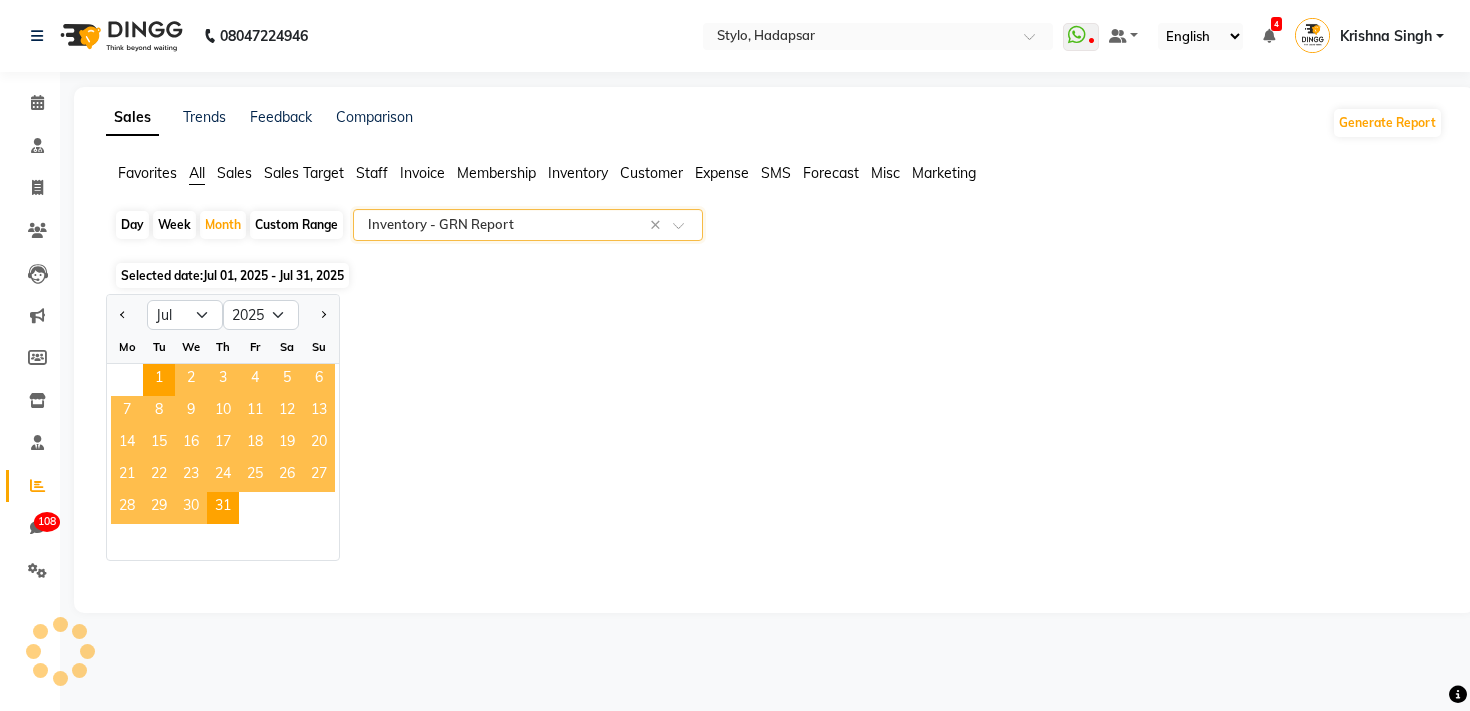 select on "filtered_report" 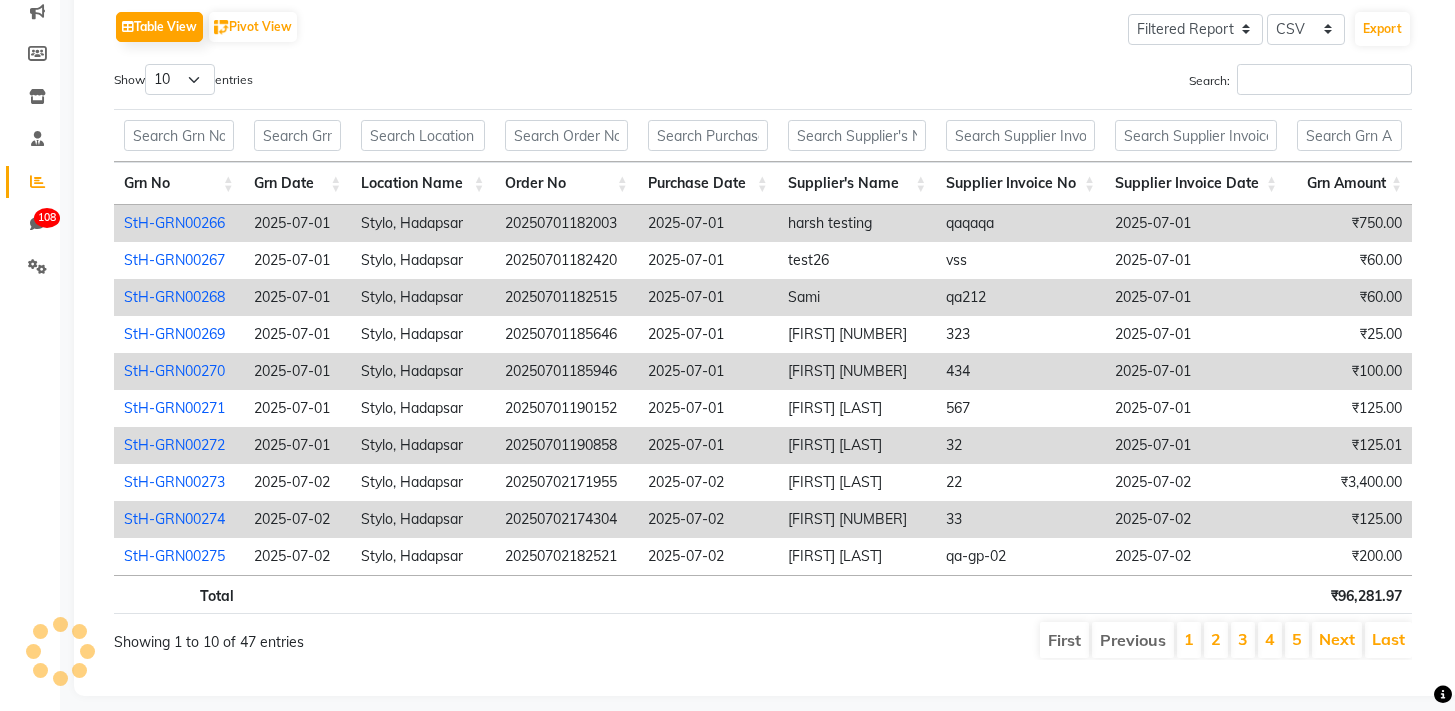 scroll, scrollTop: 334, scrollLeft: 0, axis: vertical 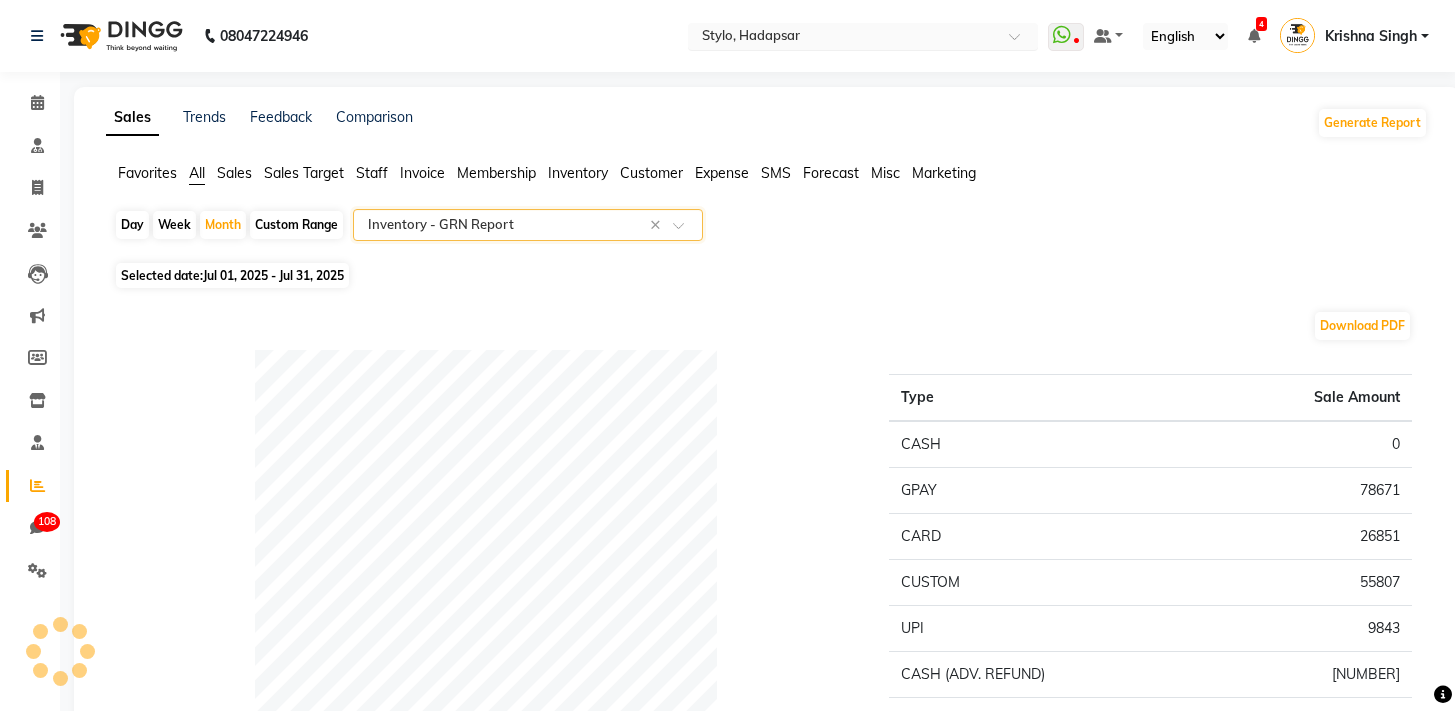 click on "Select Location × [PERSON], [AREA]" at bounding box center (863, 36) 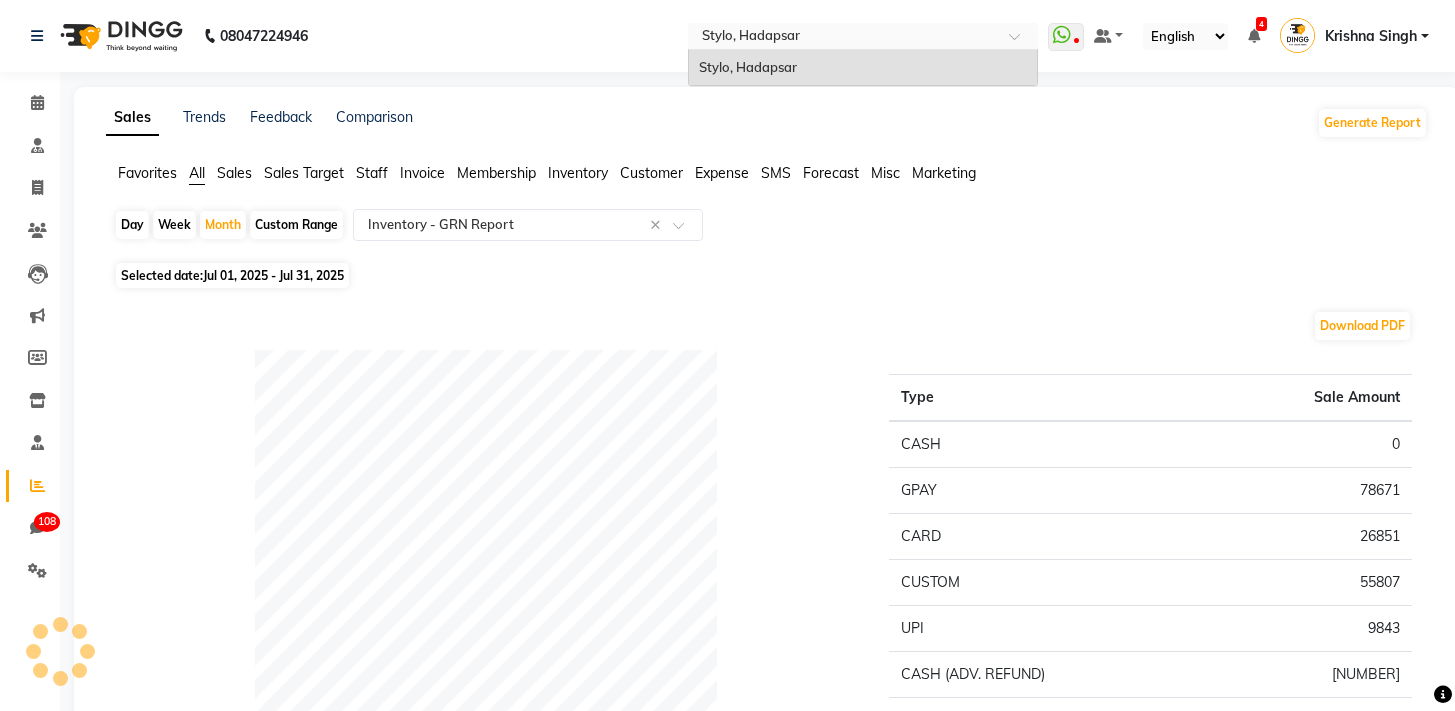 click on "Download PDF" 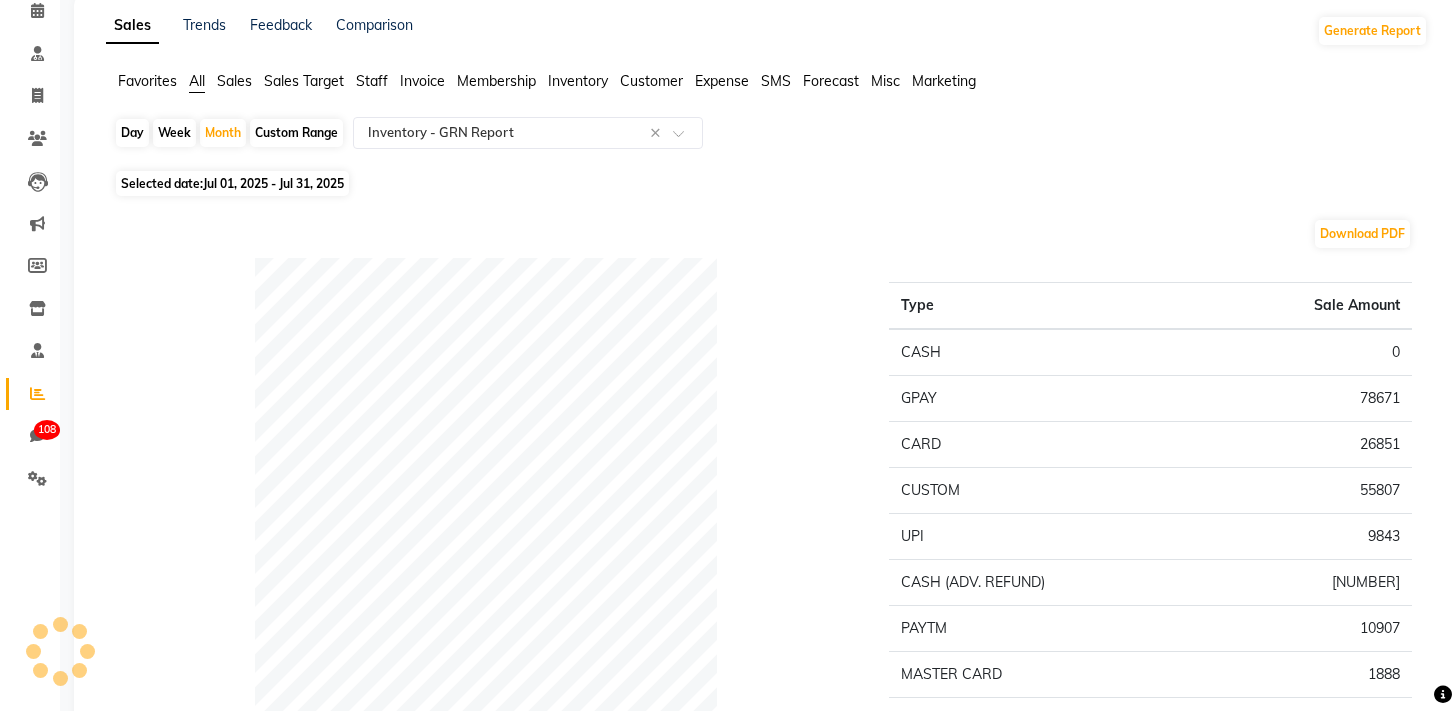 scroll, scrollTop: 0, scrollLeft: 0, axis: both 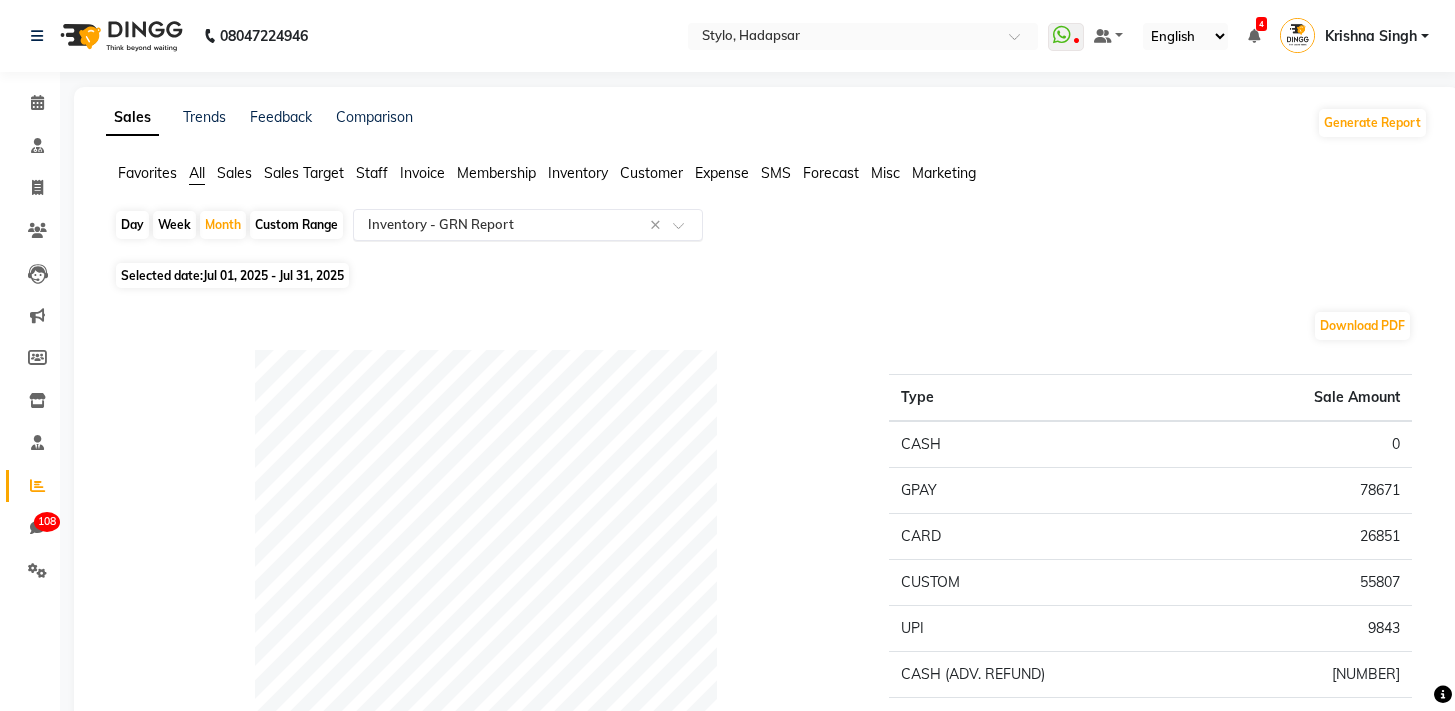 click 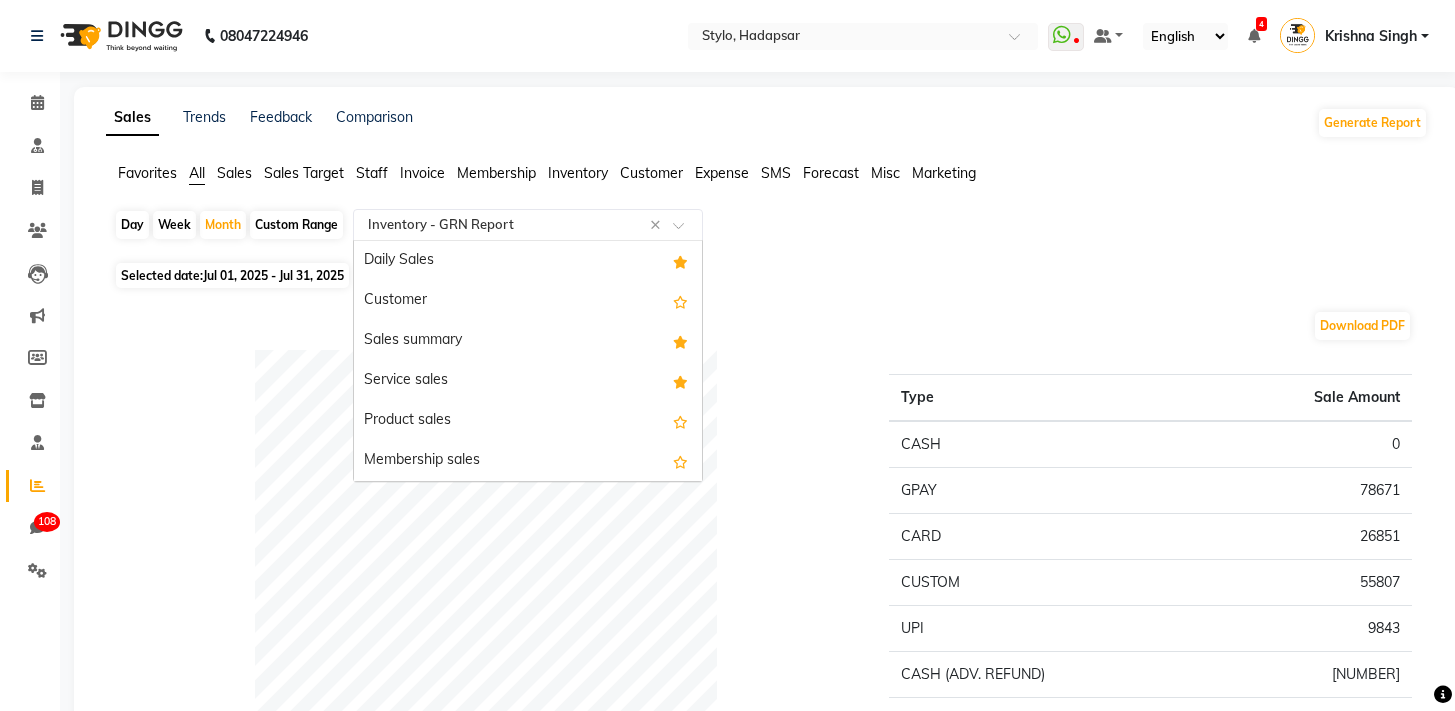 scroll, scrollTop: 3560, scrollLeft: 0, axis: vertical 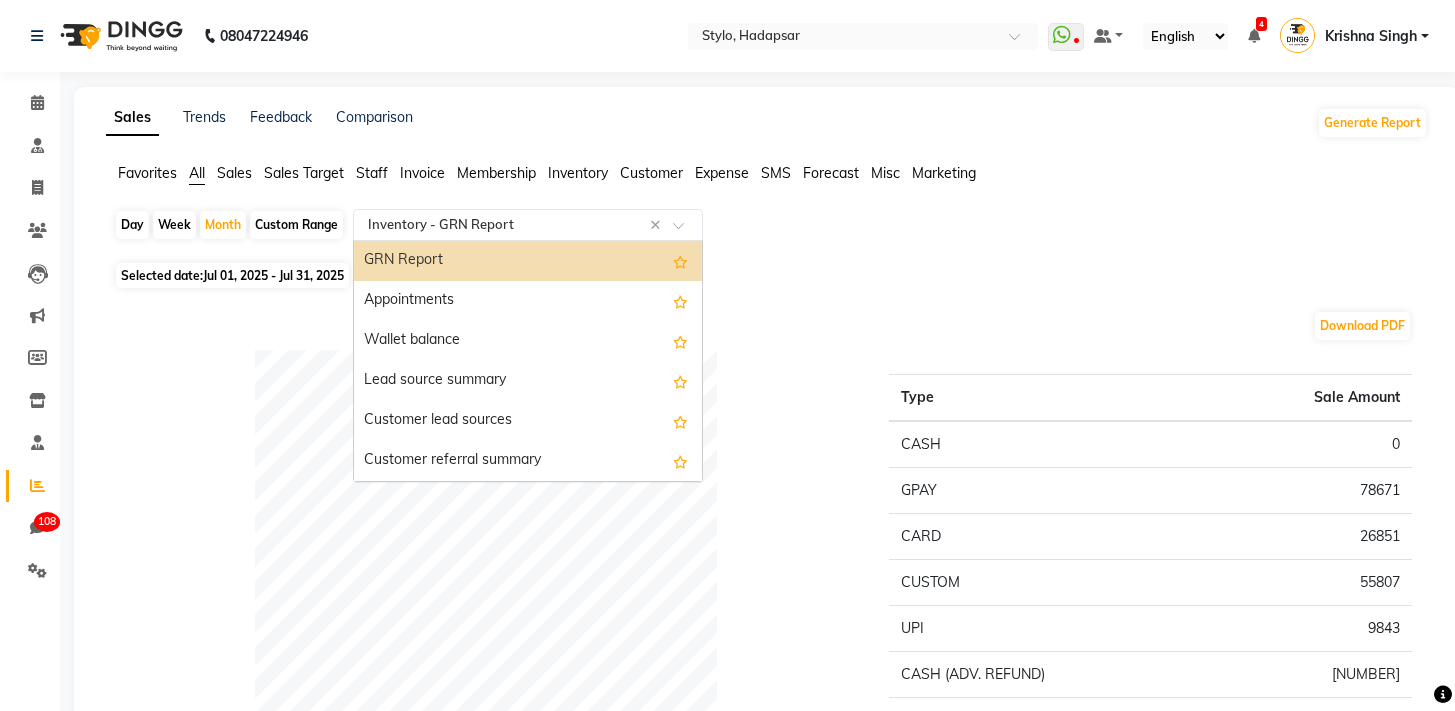 click on "GRN Report" at bounding box center [528, 261] 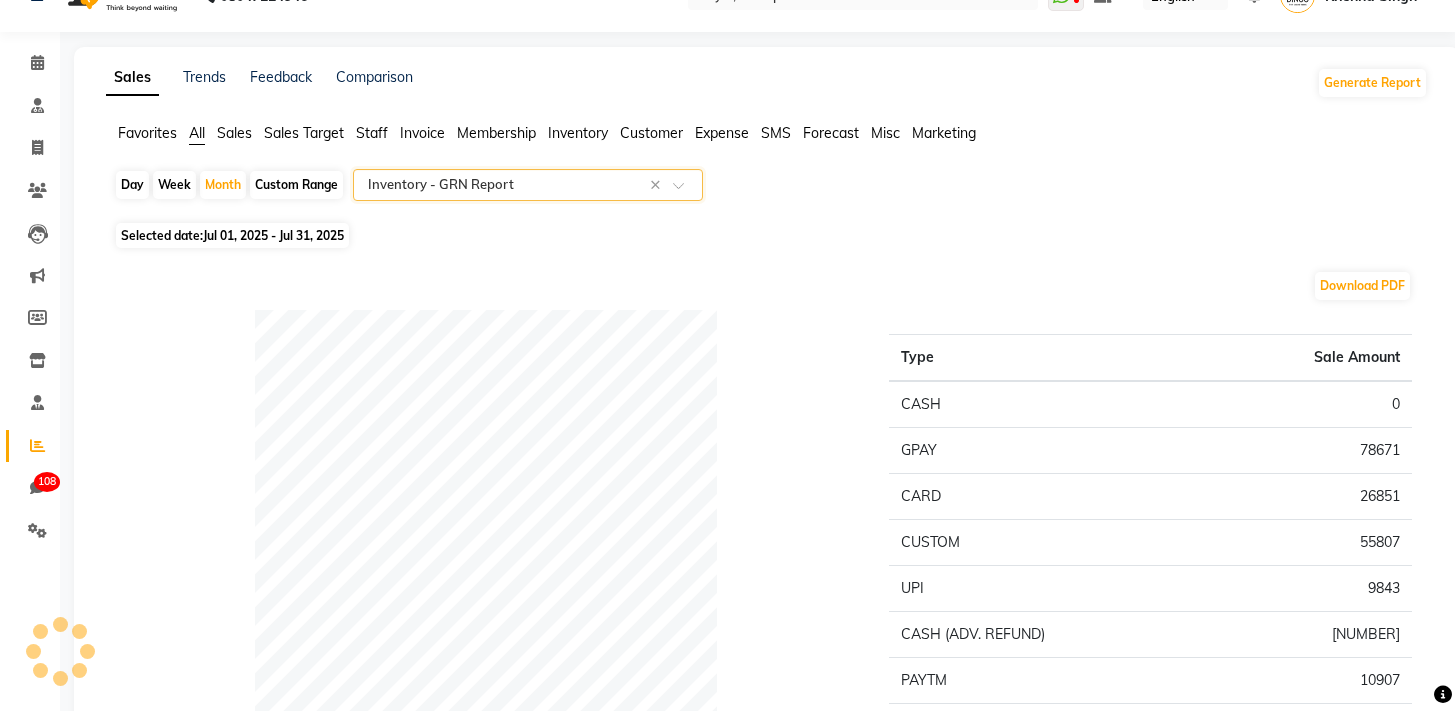 scroll, scrollTop: 0, scrollLeft: 0, axis: both 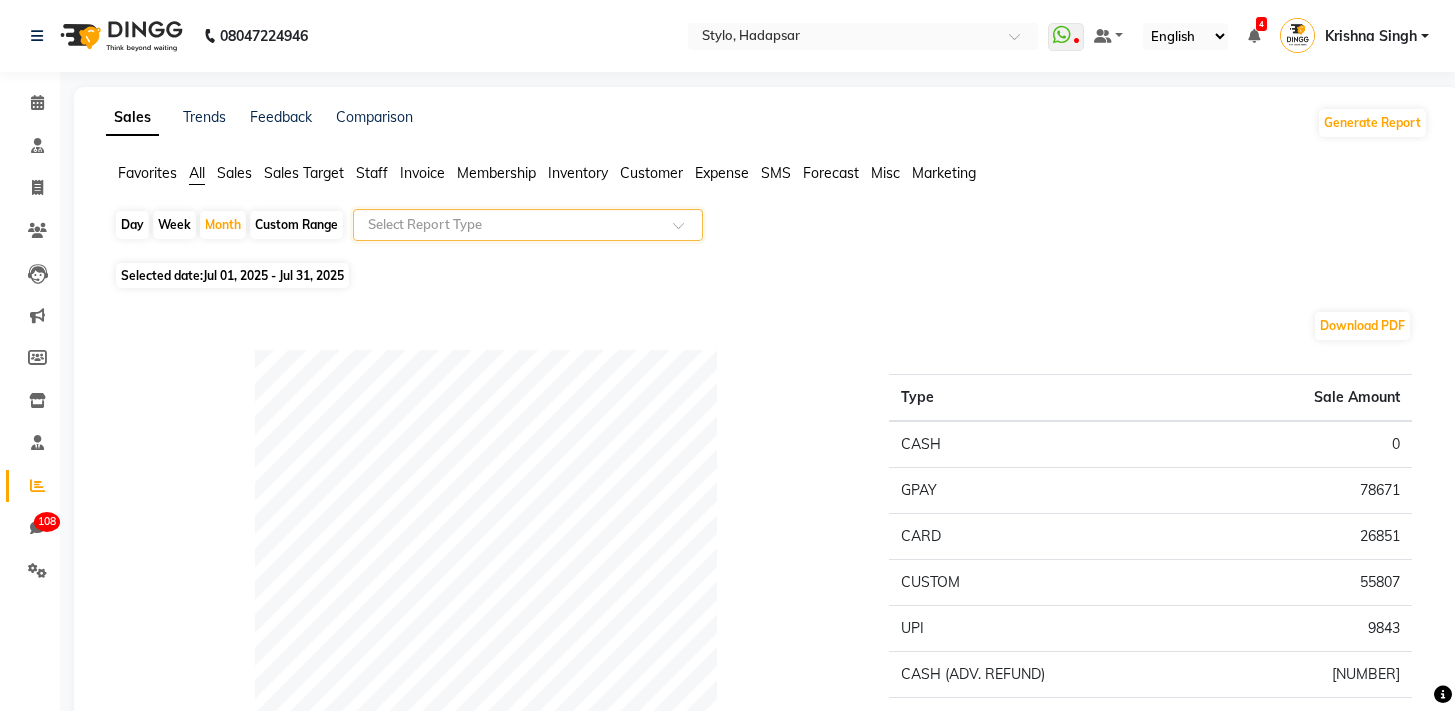 click 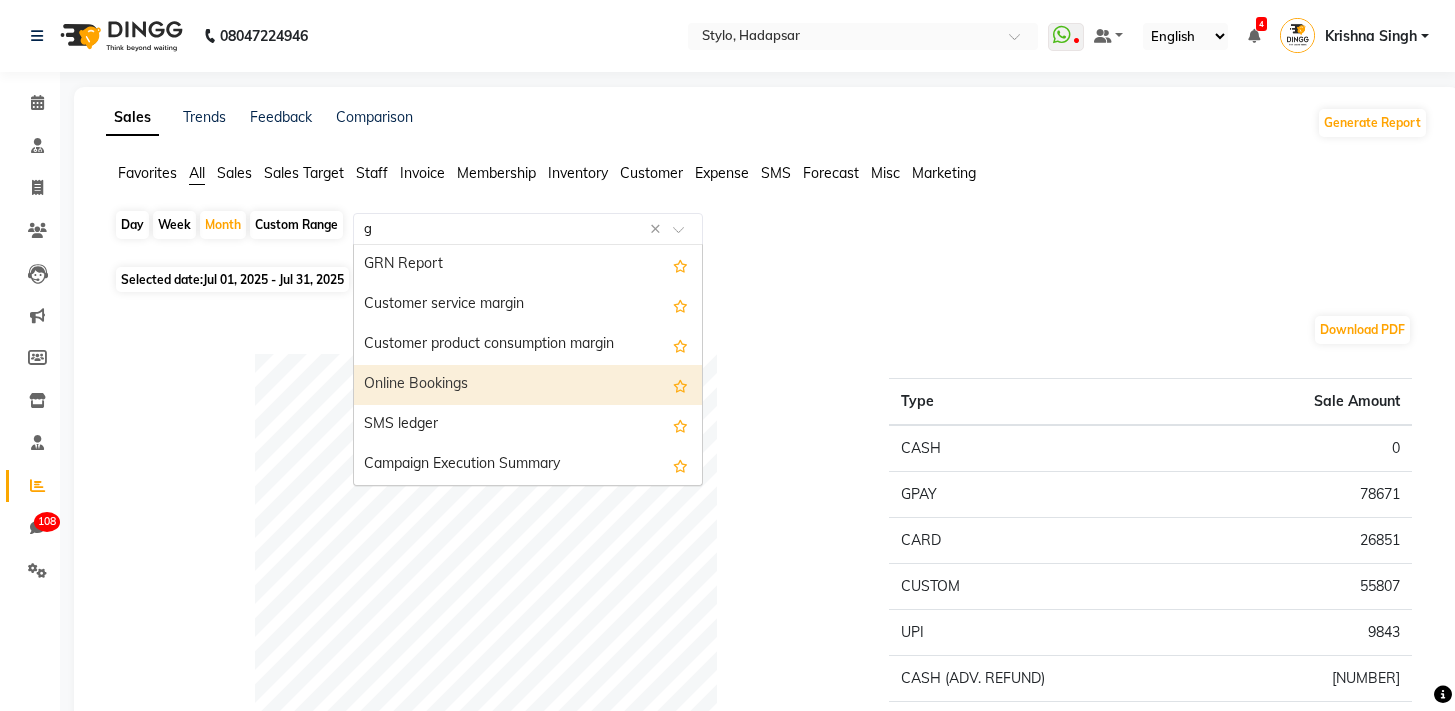 scroll, scrollTop: 0, scrollLeft: 0, axis: both 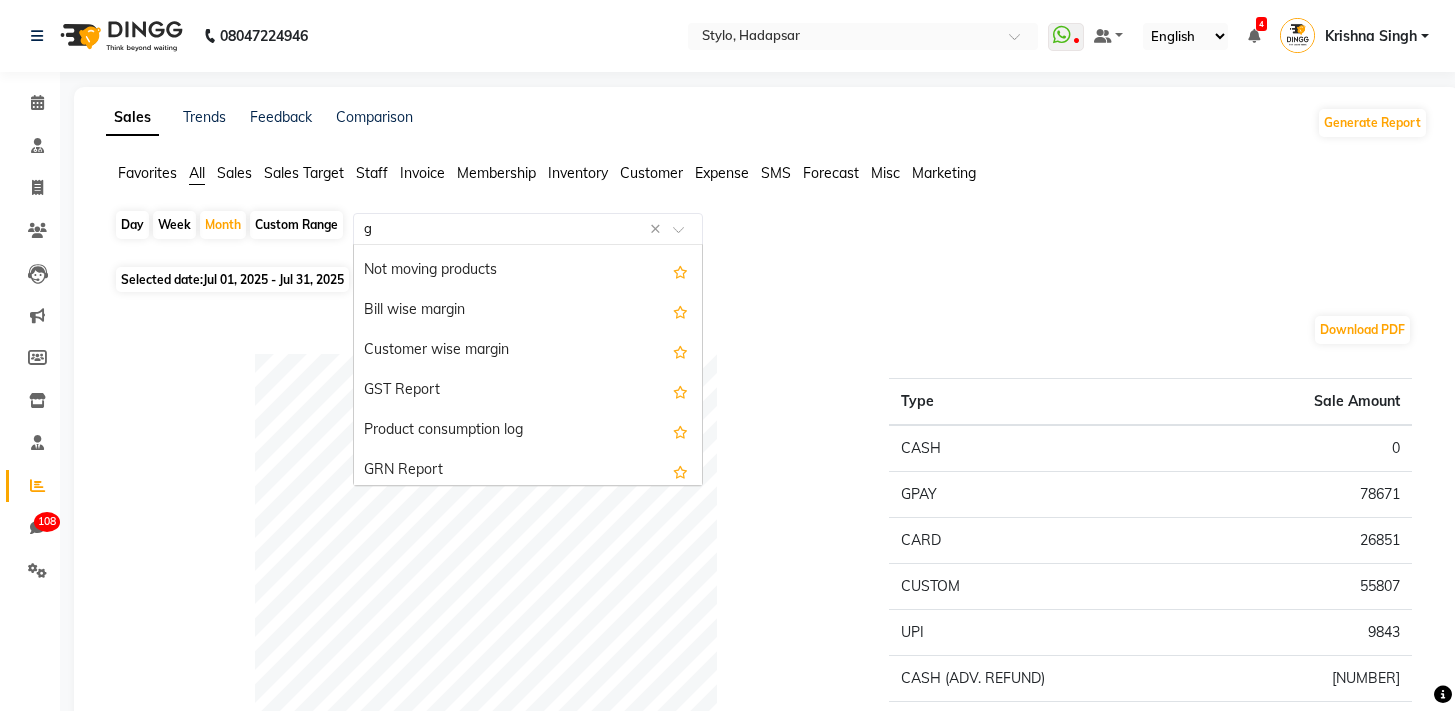 type on "gr" 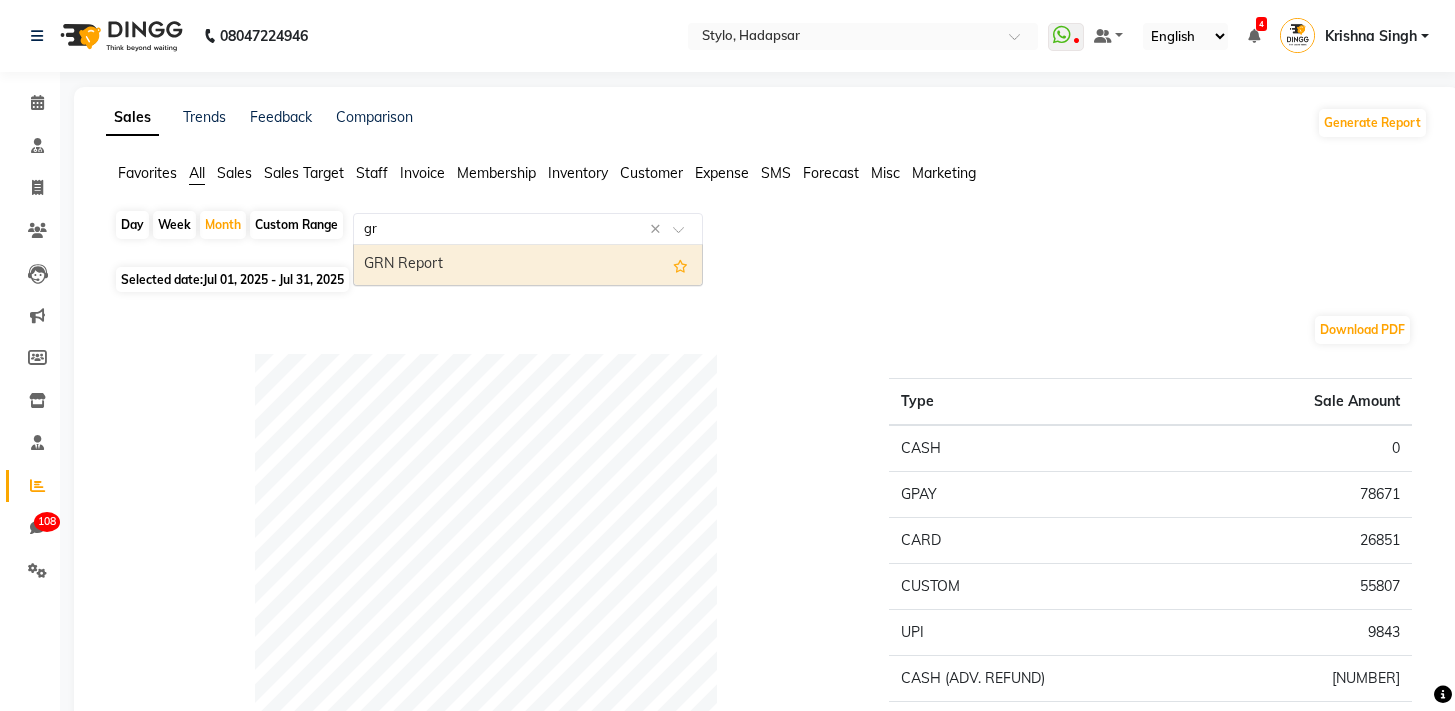 click on "GRN Report" at bounding box center (528, 265) 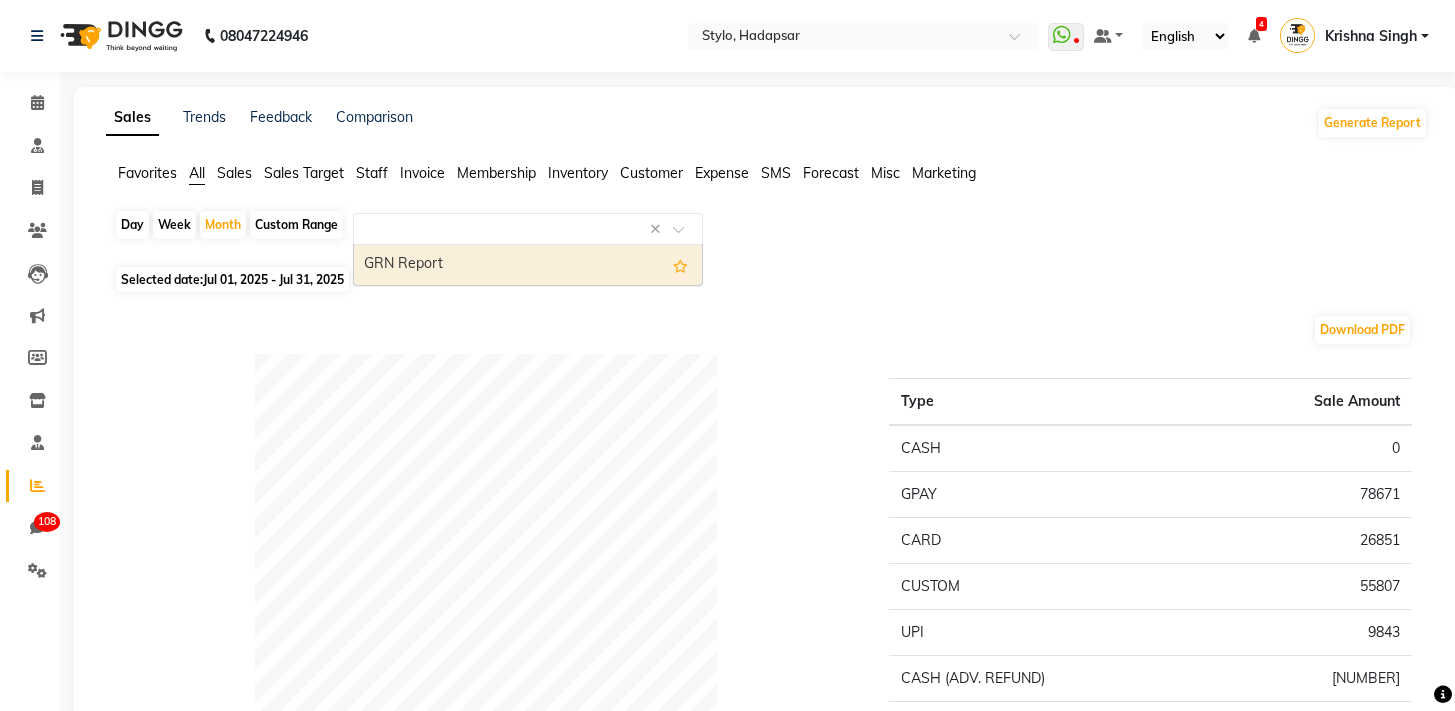 select on "filtered_report" 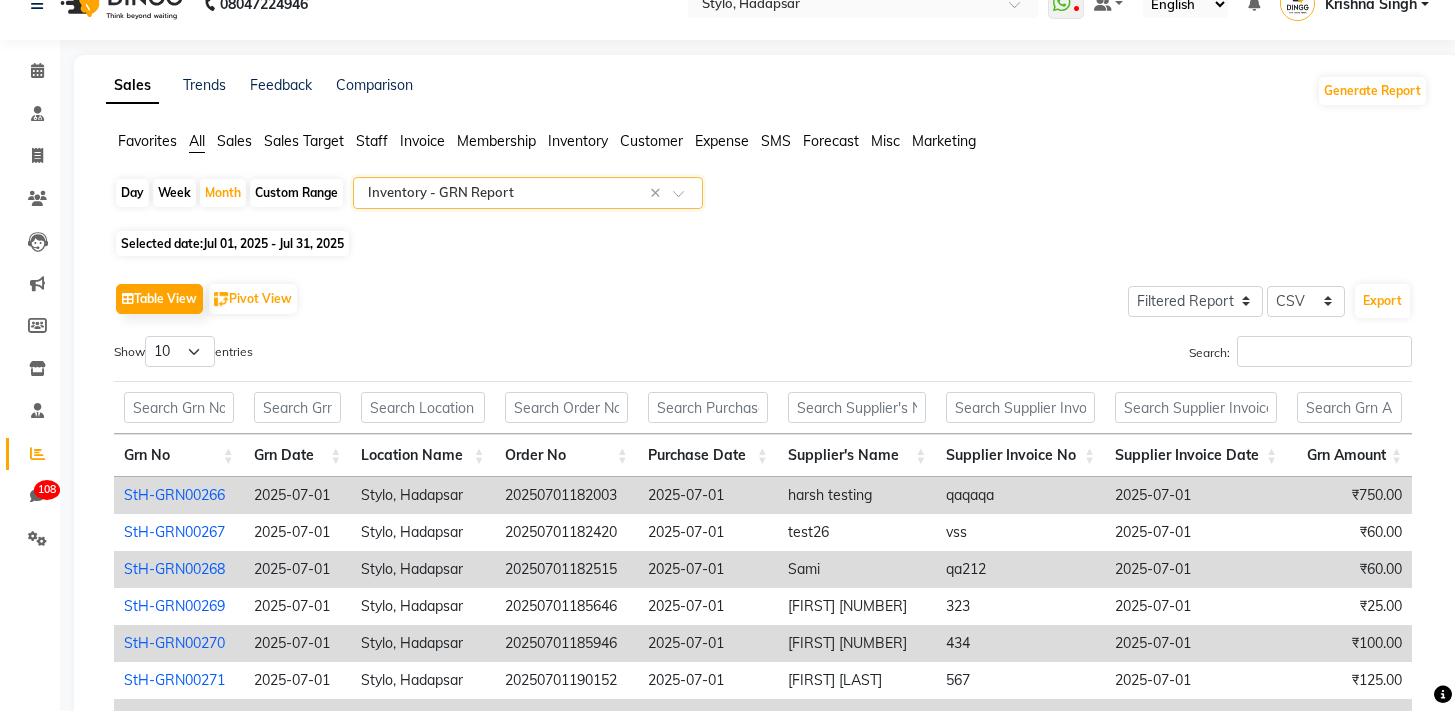 scroll, scrollTop: 0, scrollLeft: 0, axis: both 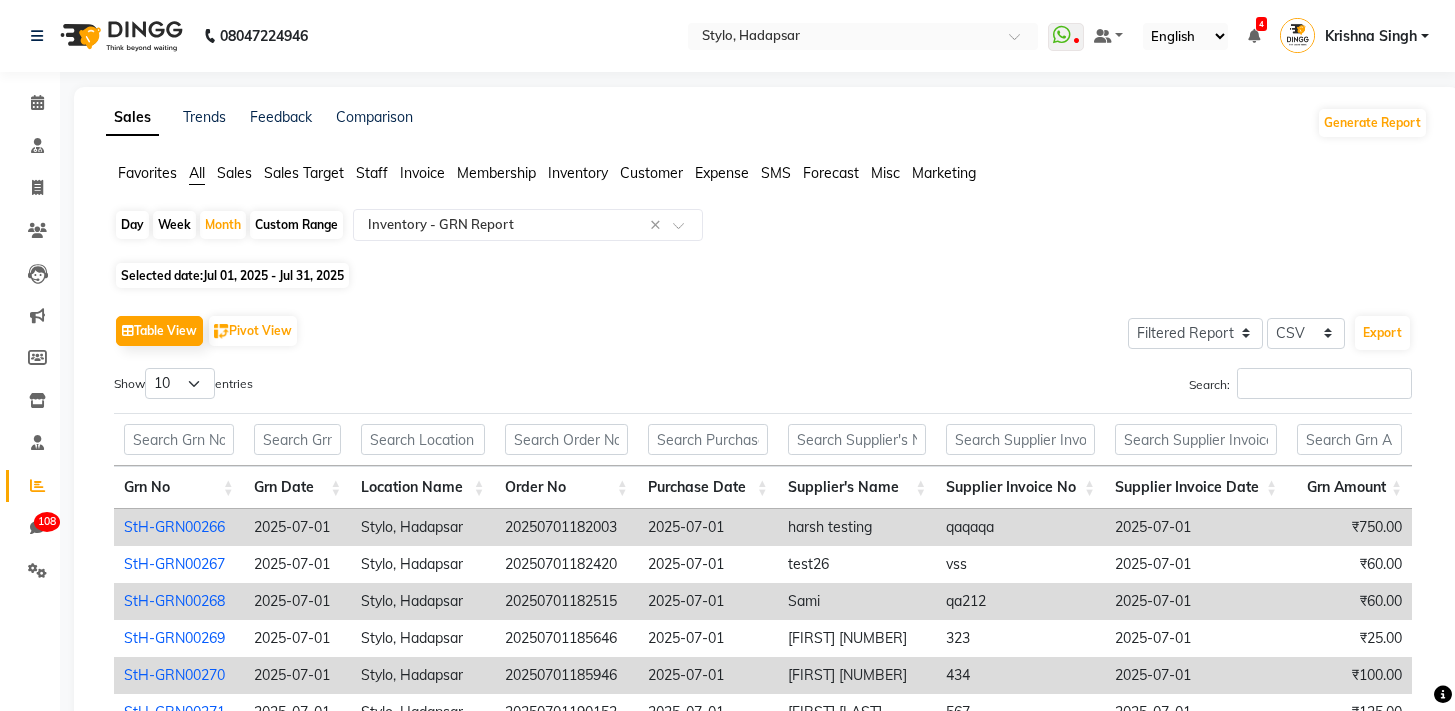 click on "Week" 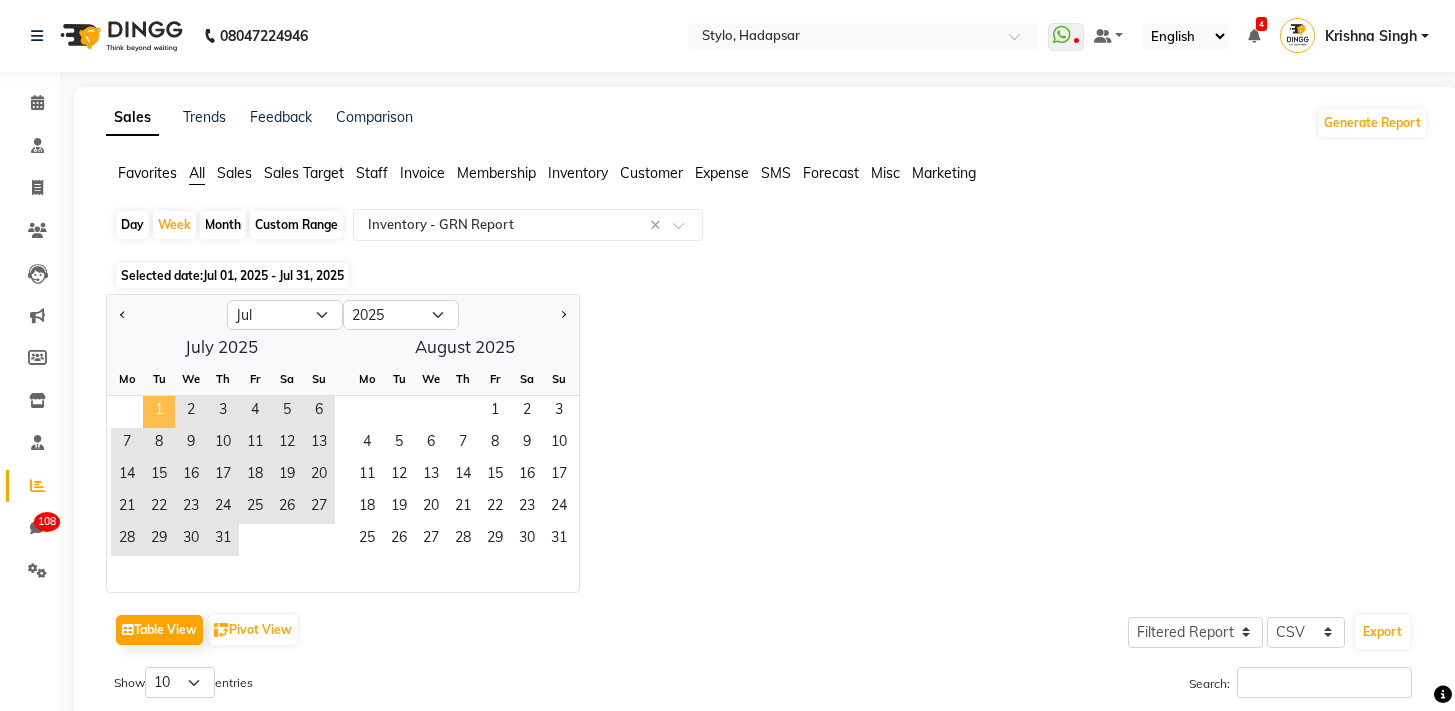 click on "1" 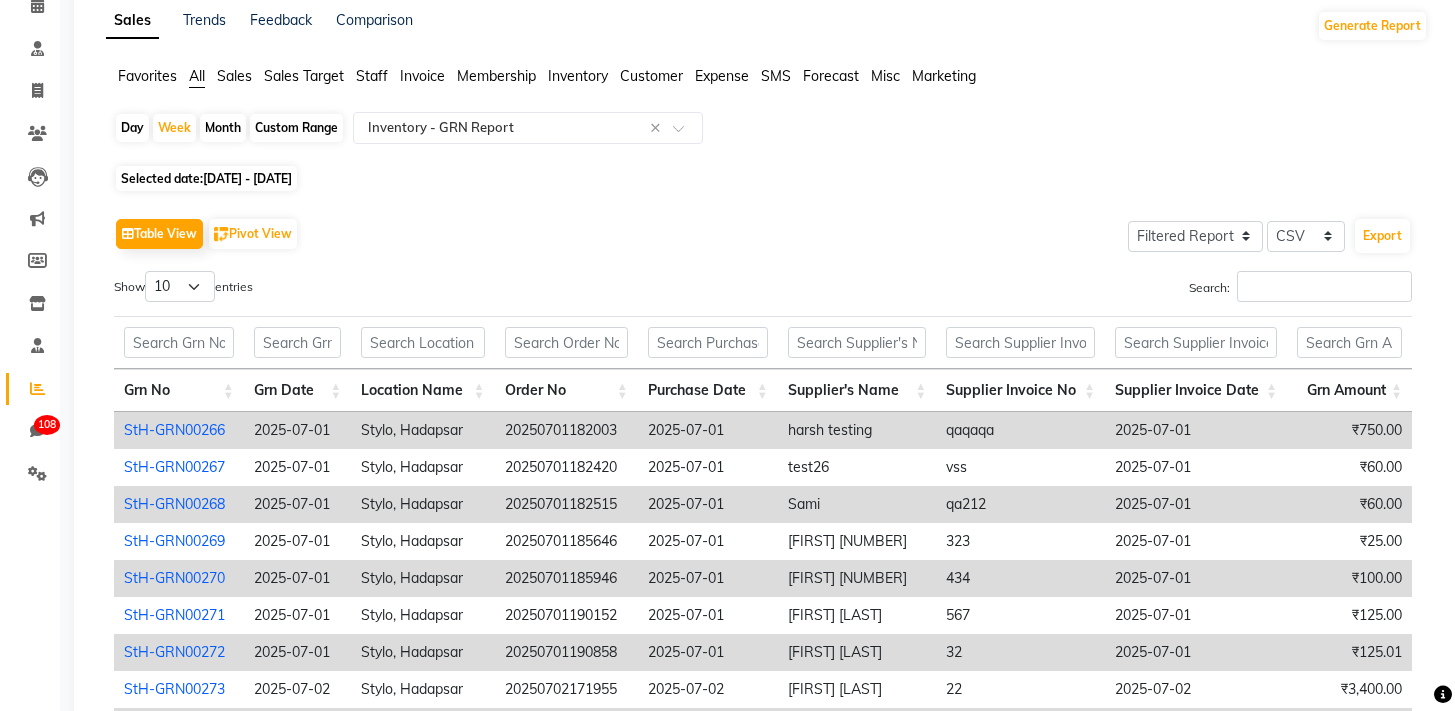 scroll, scrollTop: 0, scrollLeft: 0, axis: both 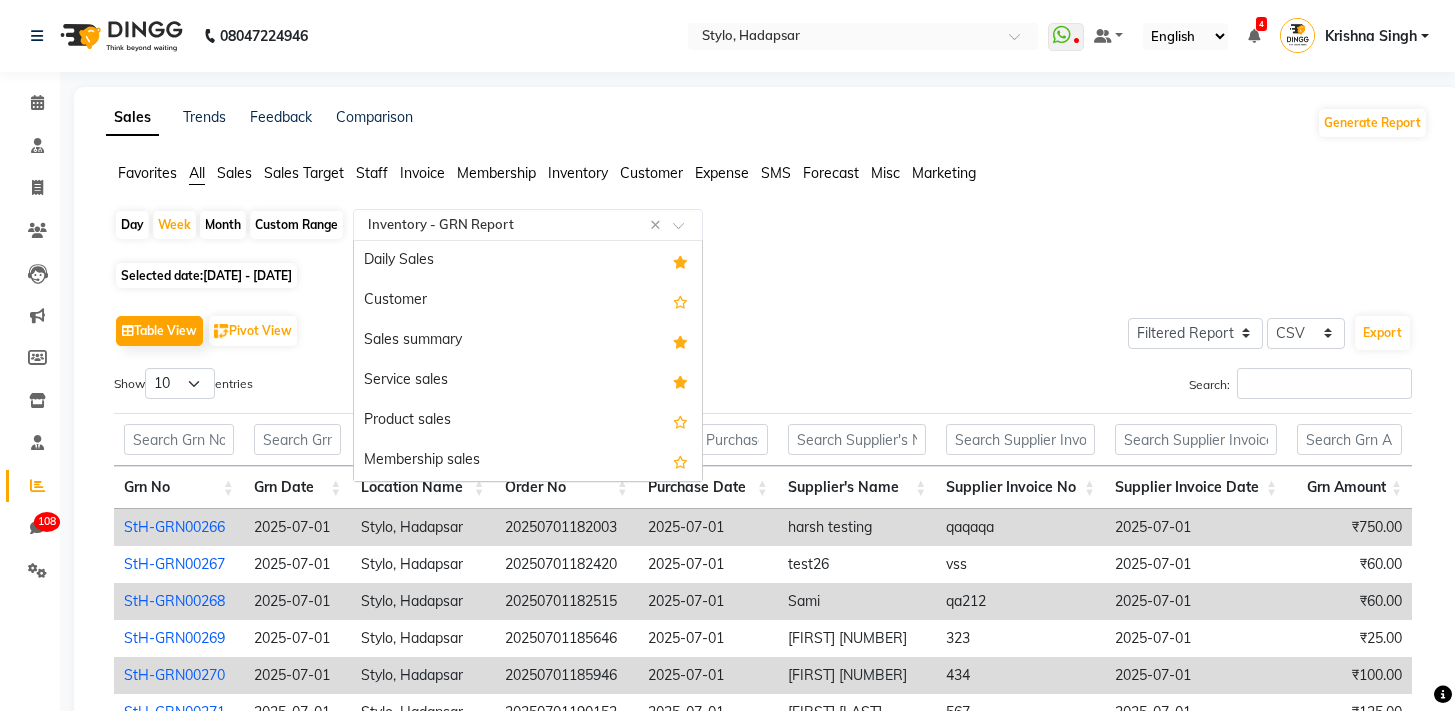 click 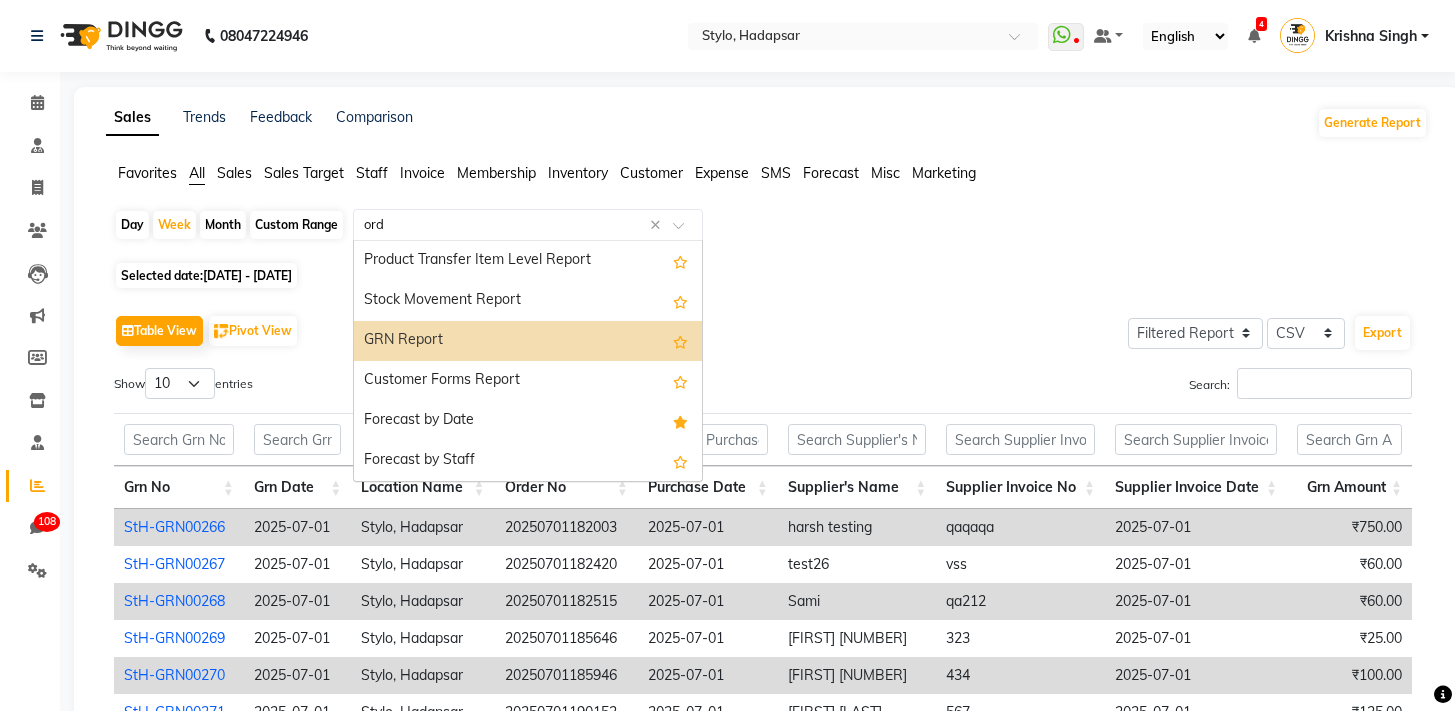scroll, scrollTop: 0, scrollLeft: 0, axis: both 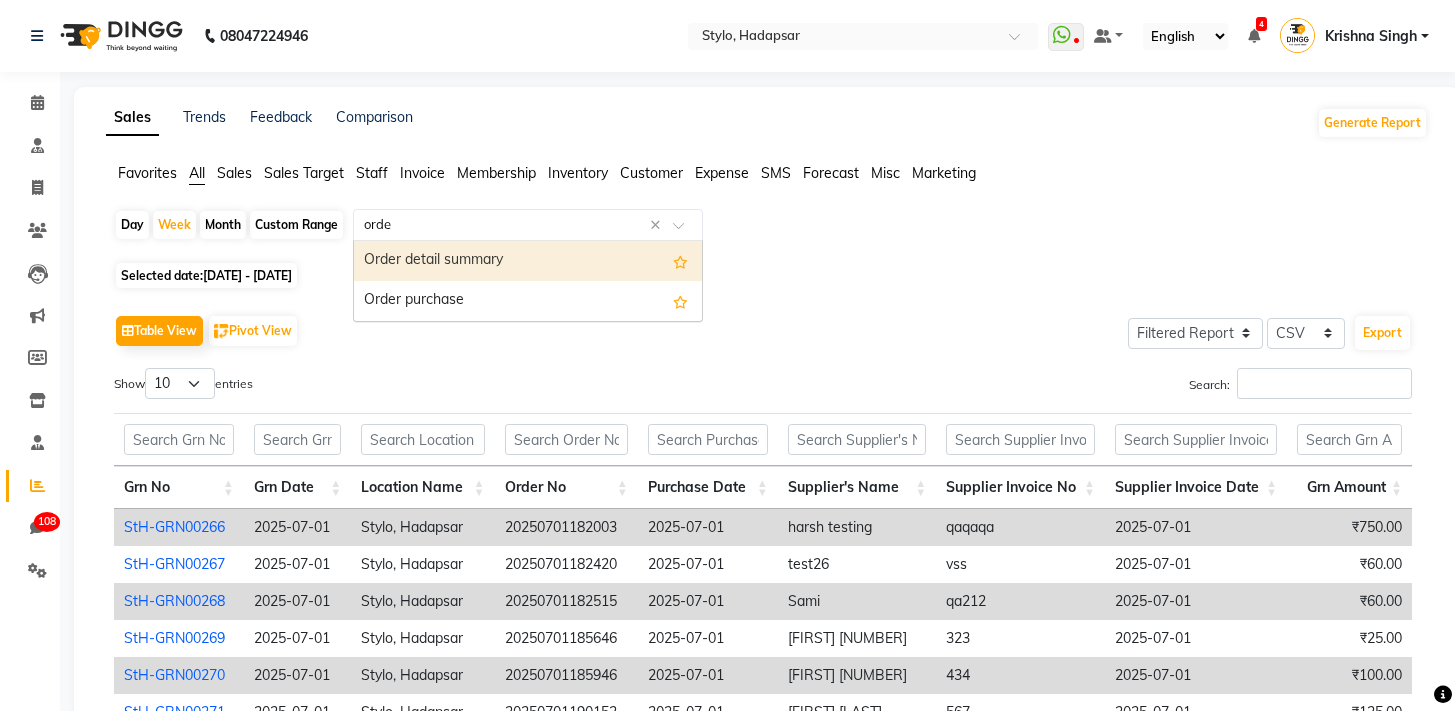 type on "order" 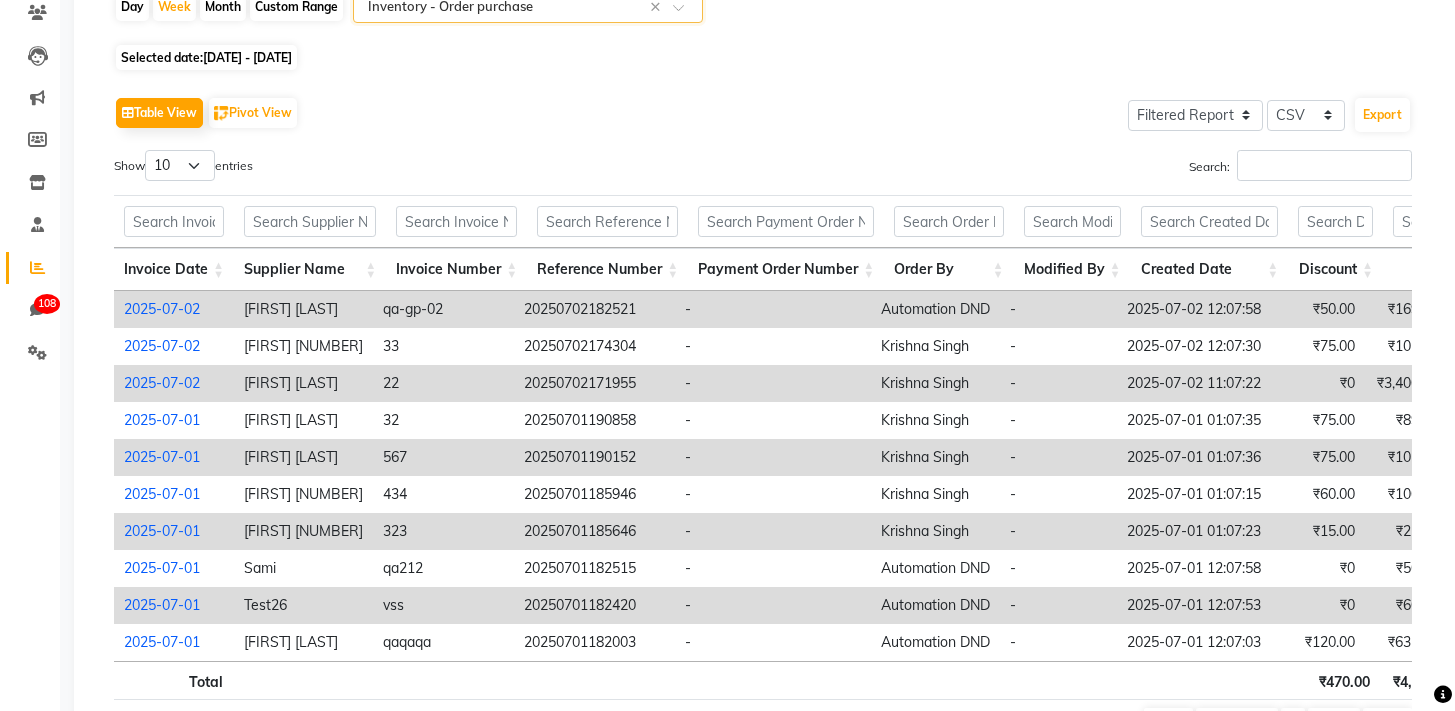 scroll, scrollTop: 313, scrollLeft: 0, axis: vertical 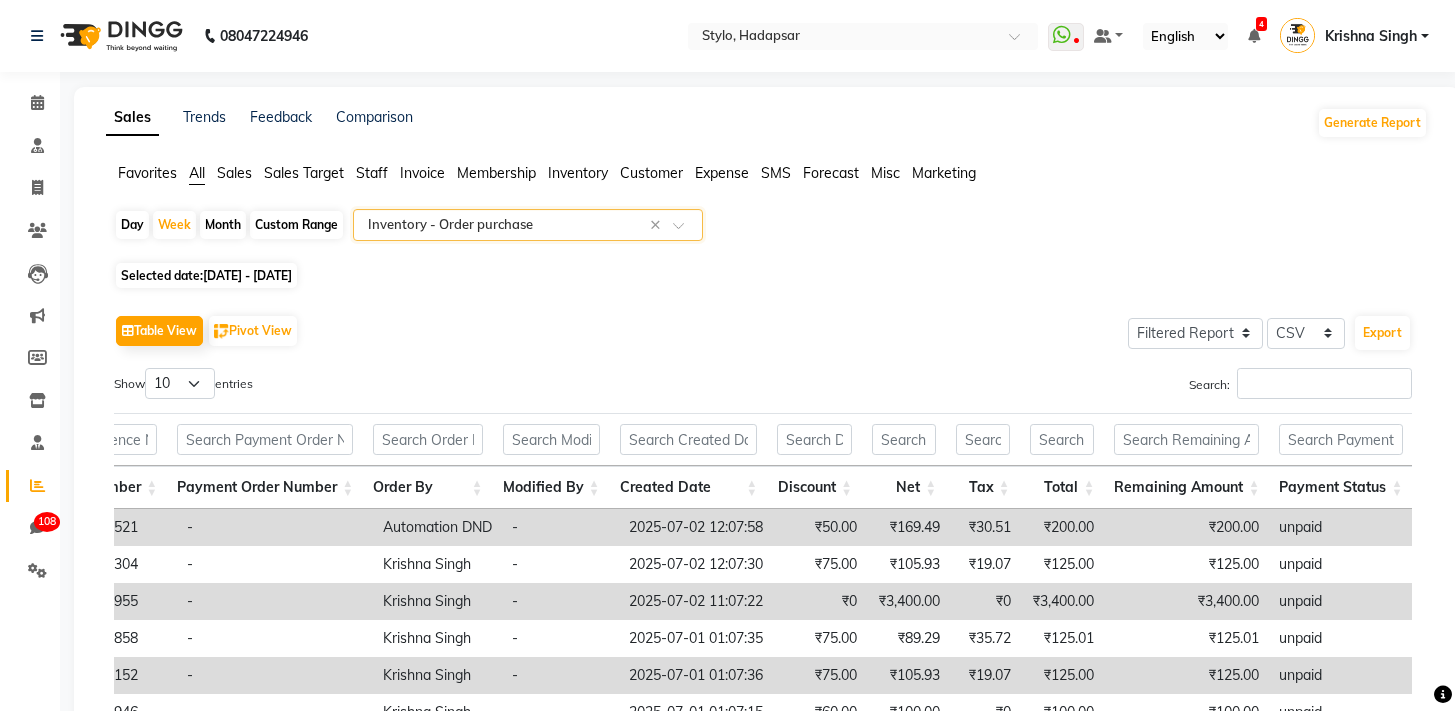 click 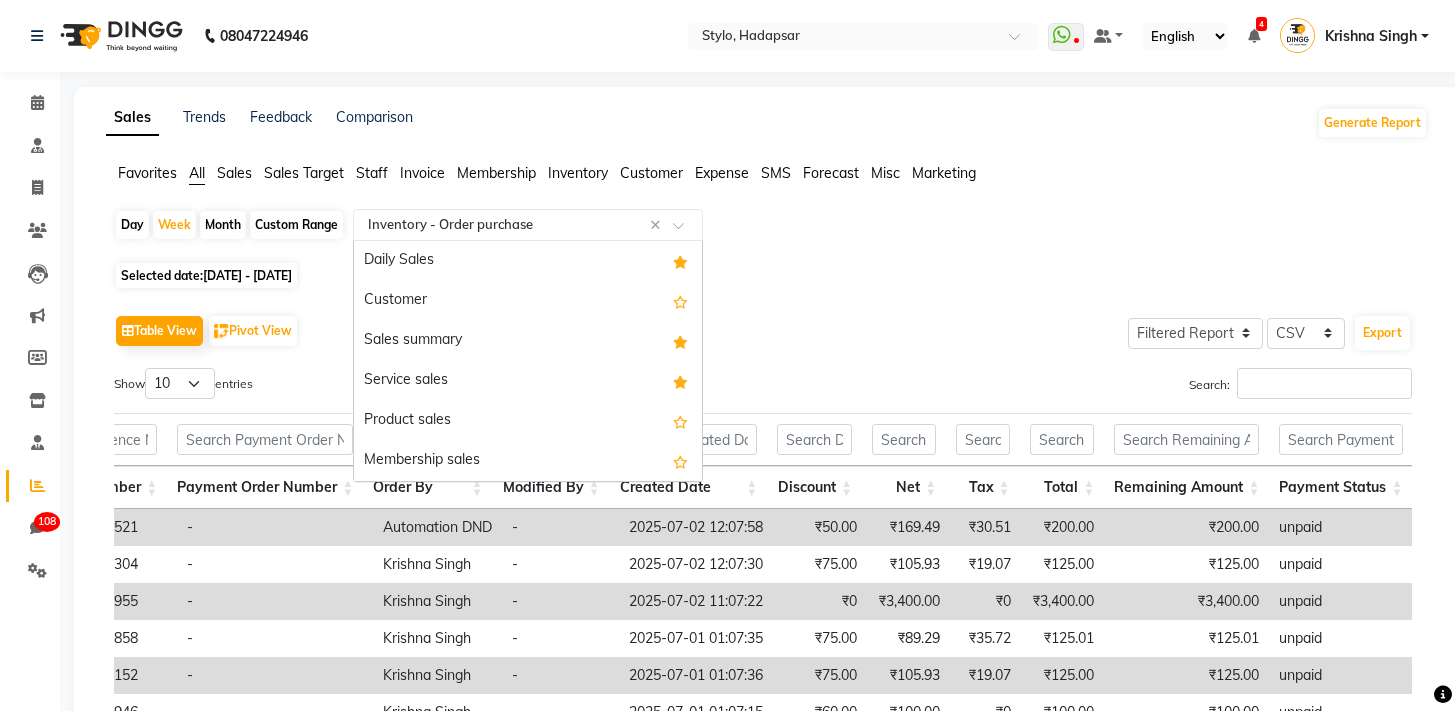 scroll, scrollTop: 3000, scrollLeft: 0, axis: vertical 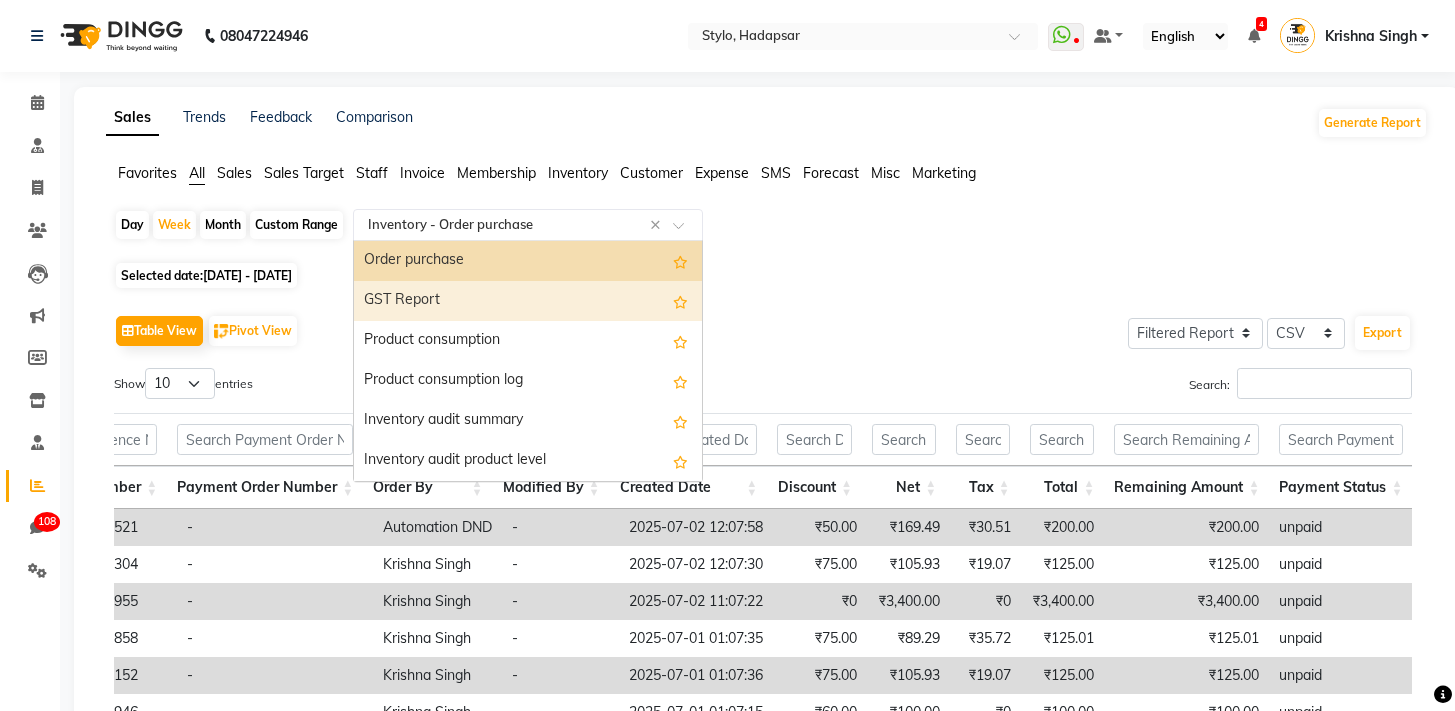 click on "GST Report" at bounding box center (528, 301) 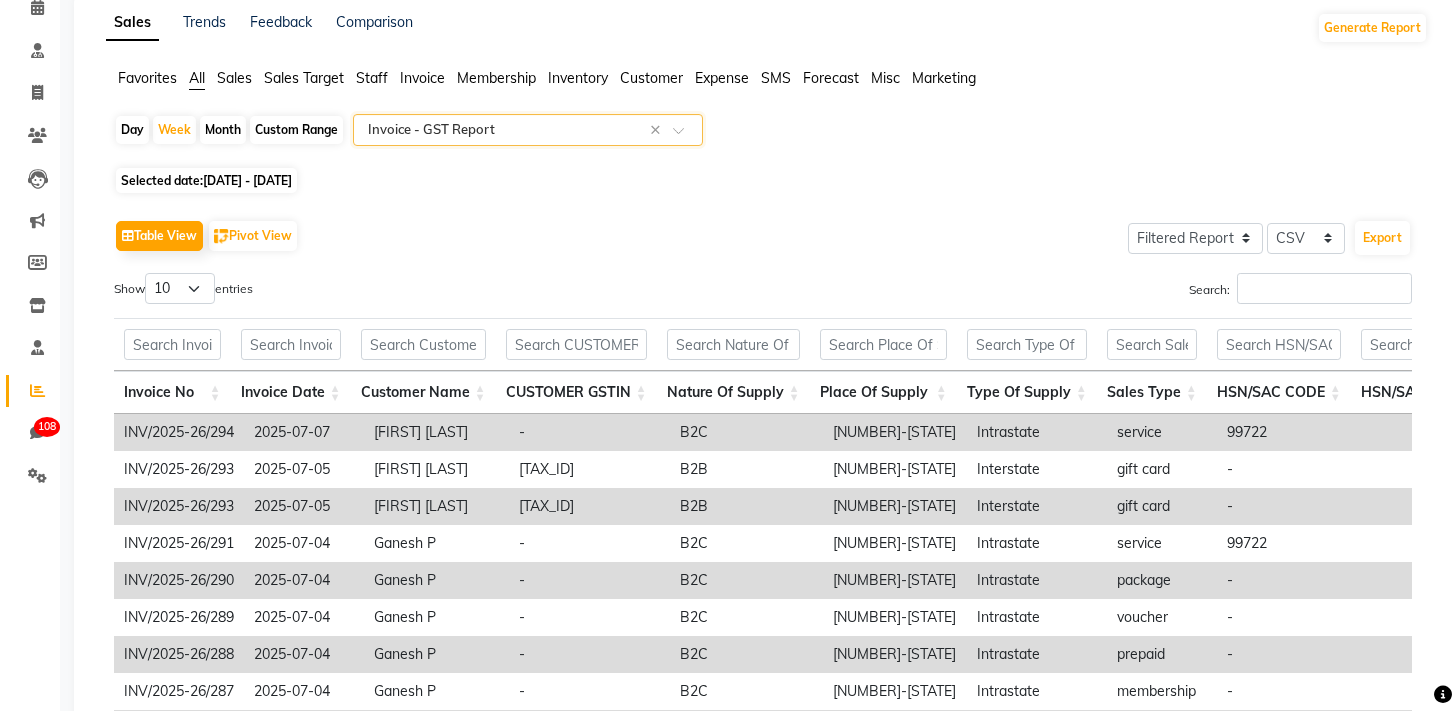 scroll, scrollTop: 349, scrollLeft: 0, axis: vertical 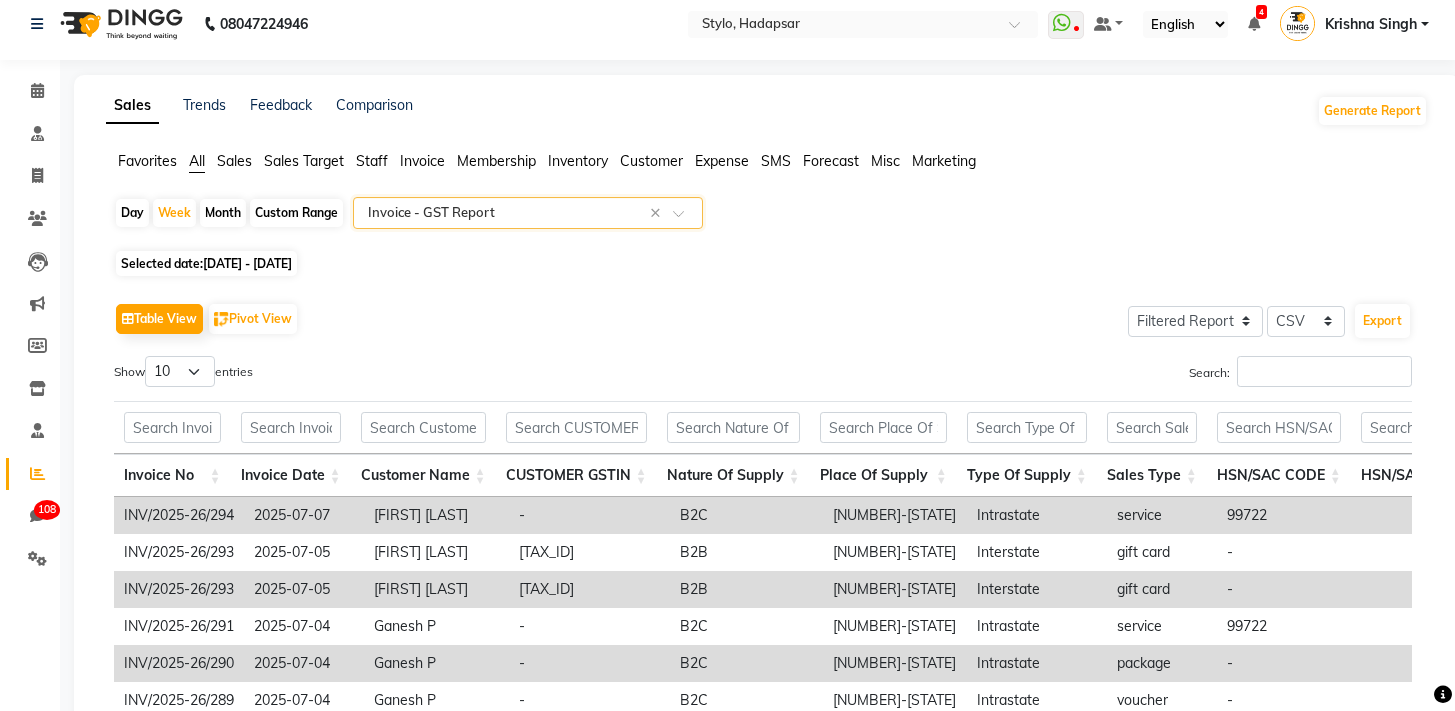 click 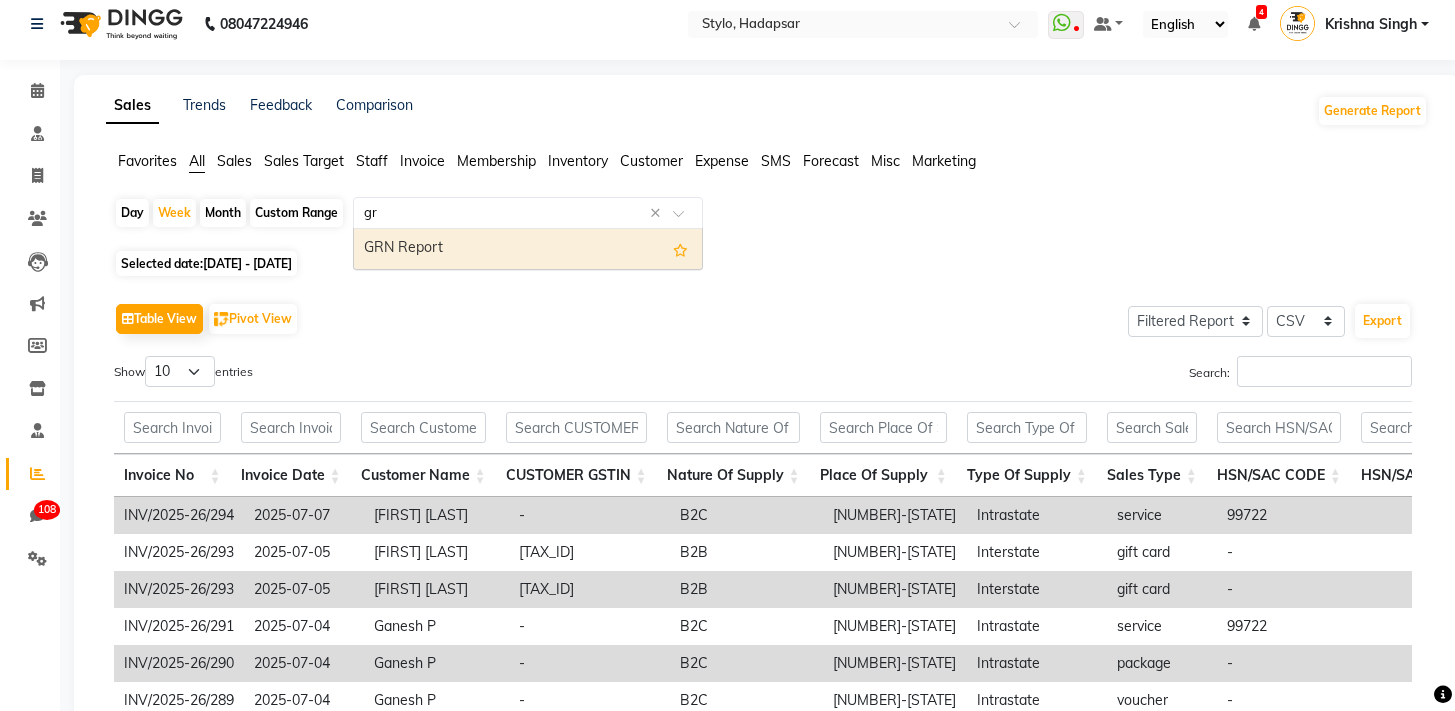type on "grn" 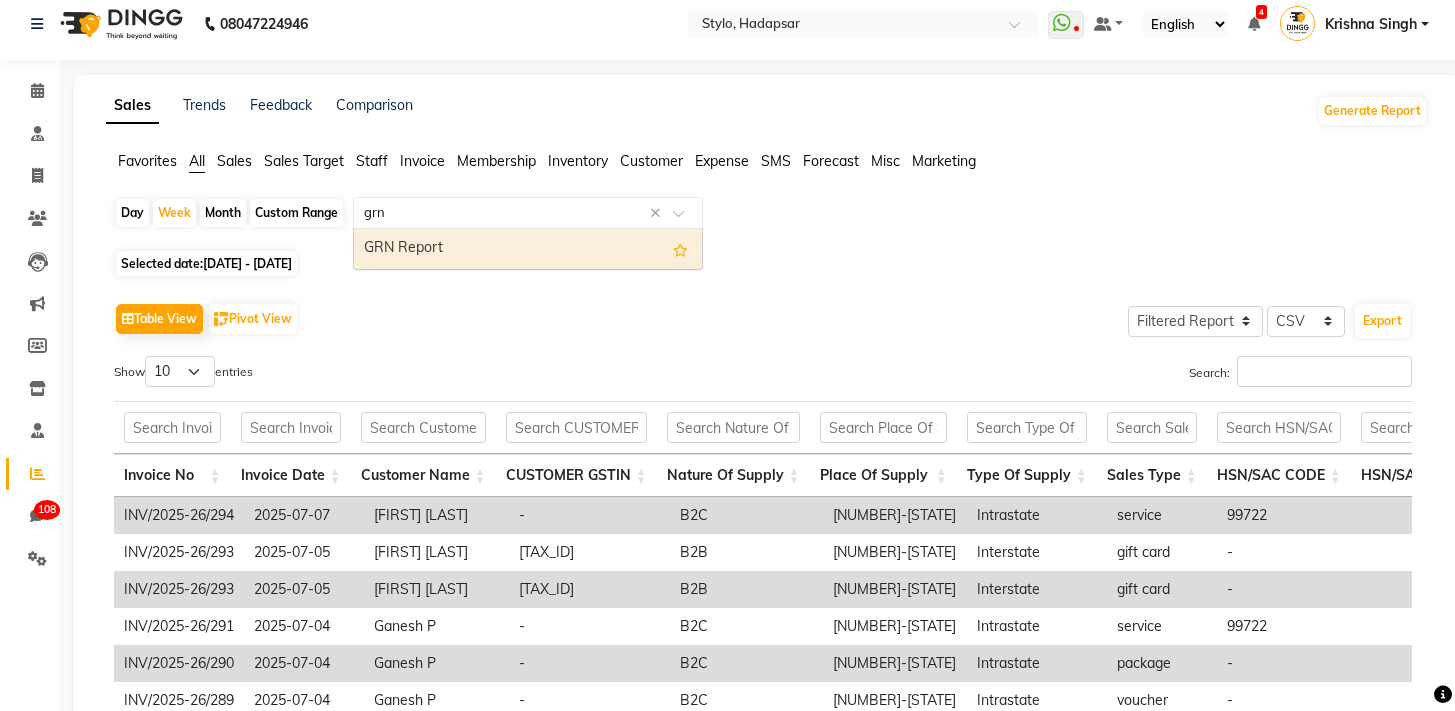 click on "GRN Report" at bounding box center [528, 249] 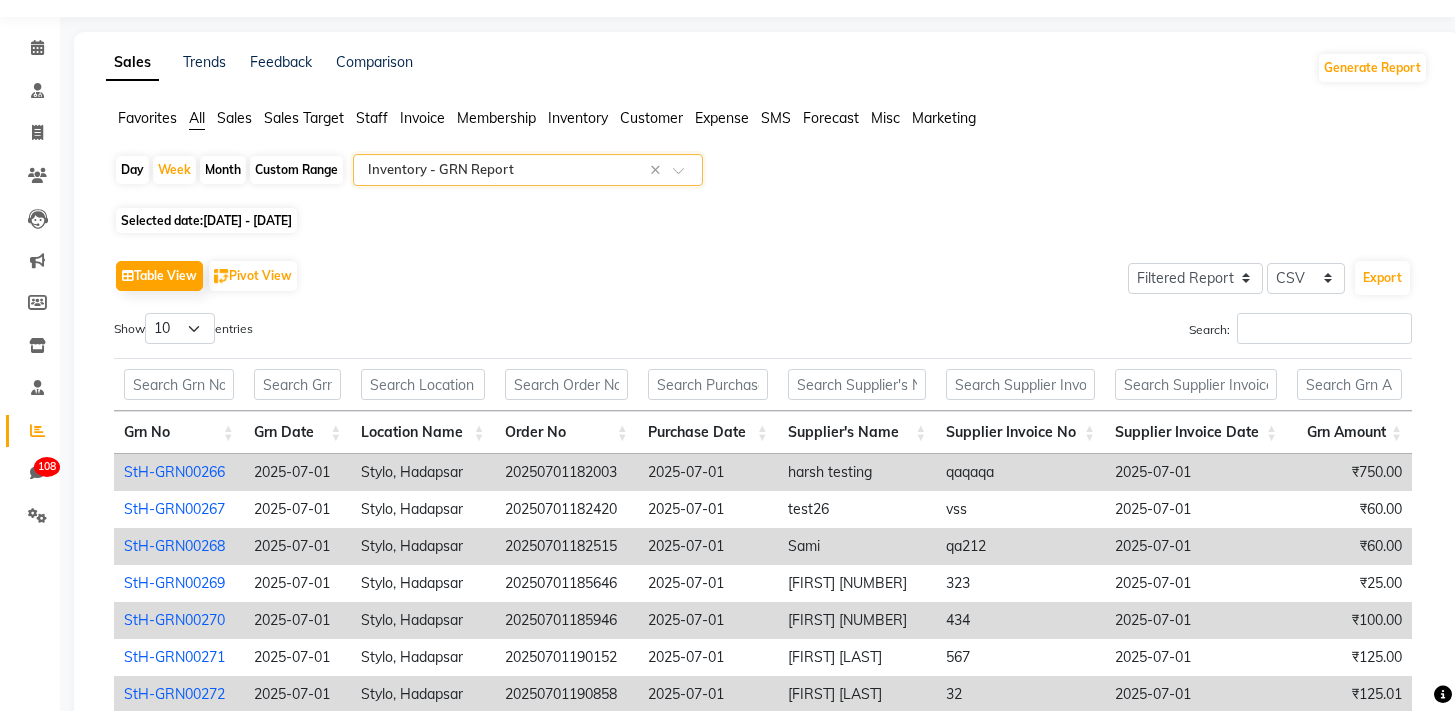 click on "Month" 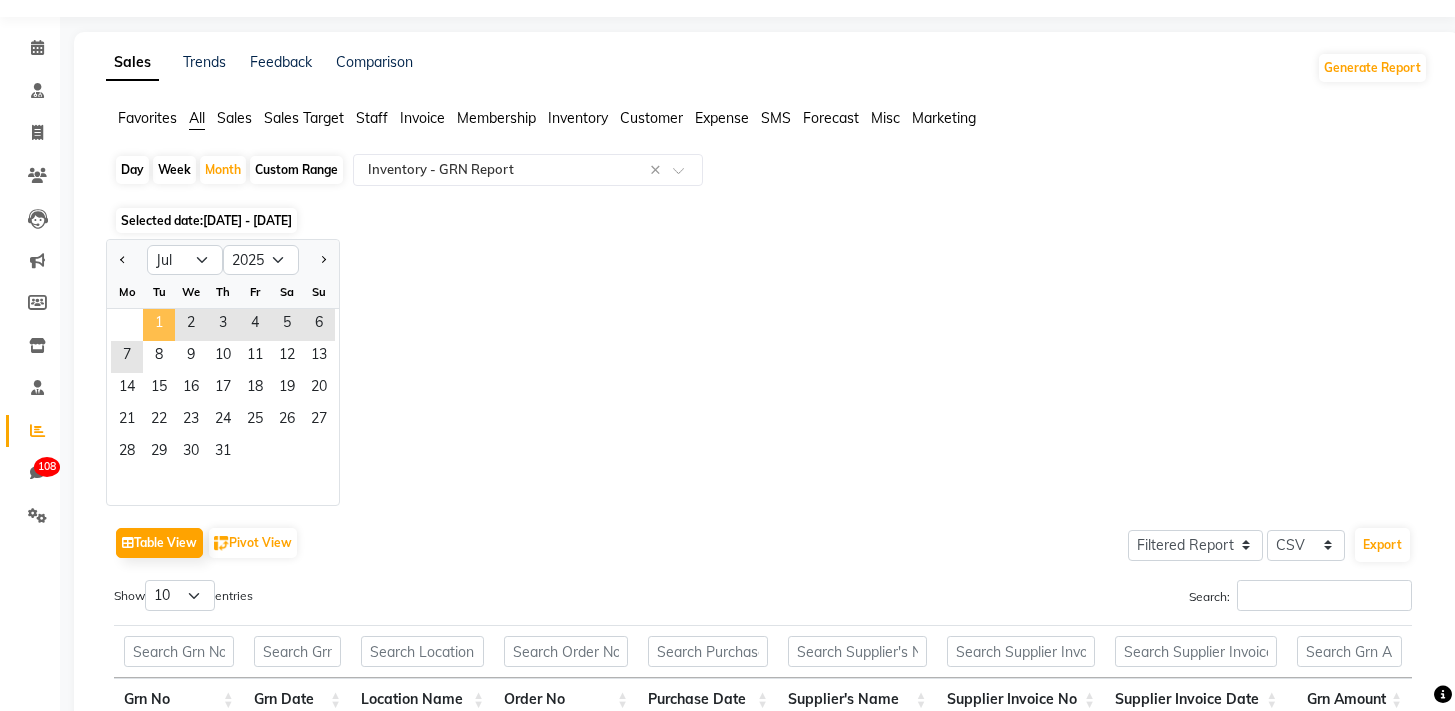 click on "1" 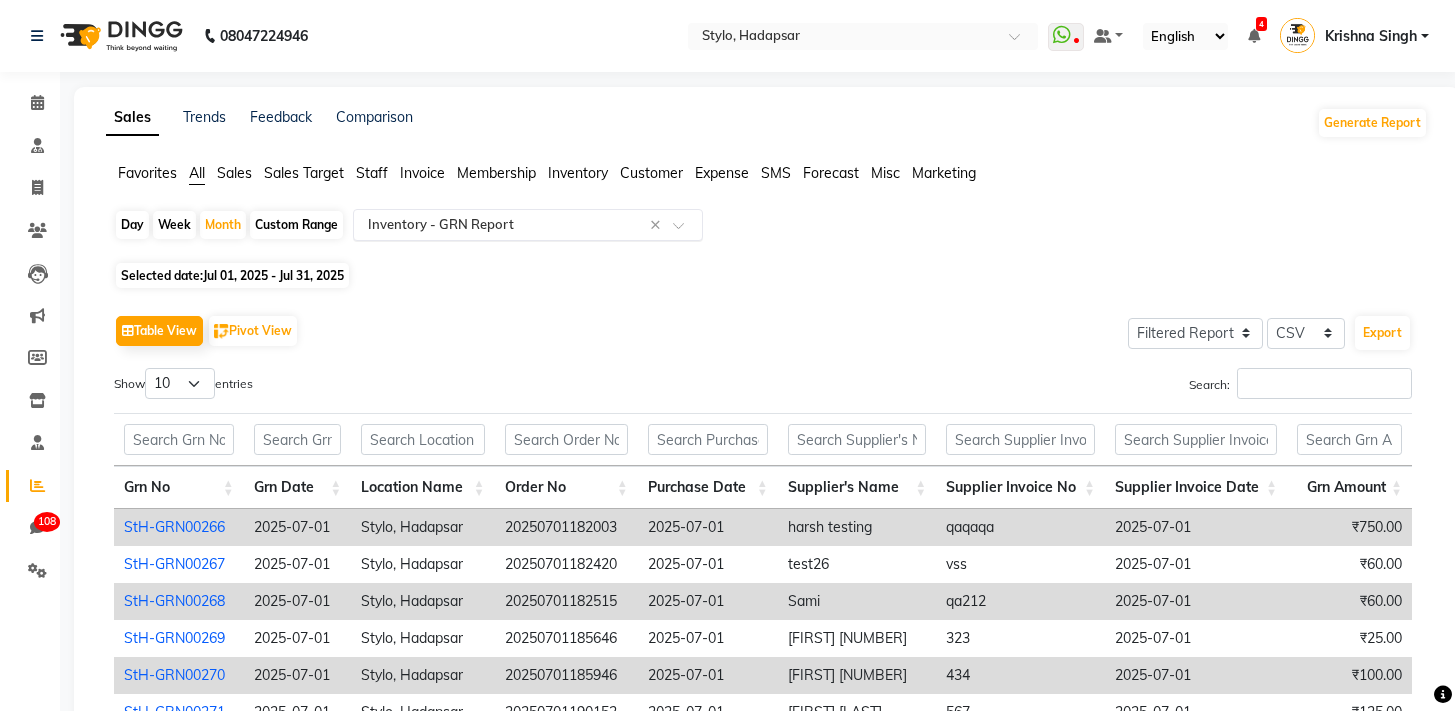 click 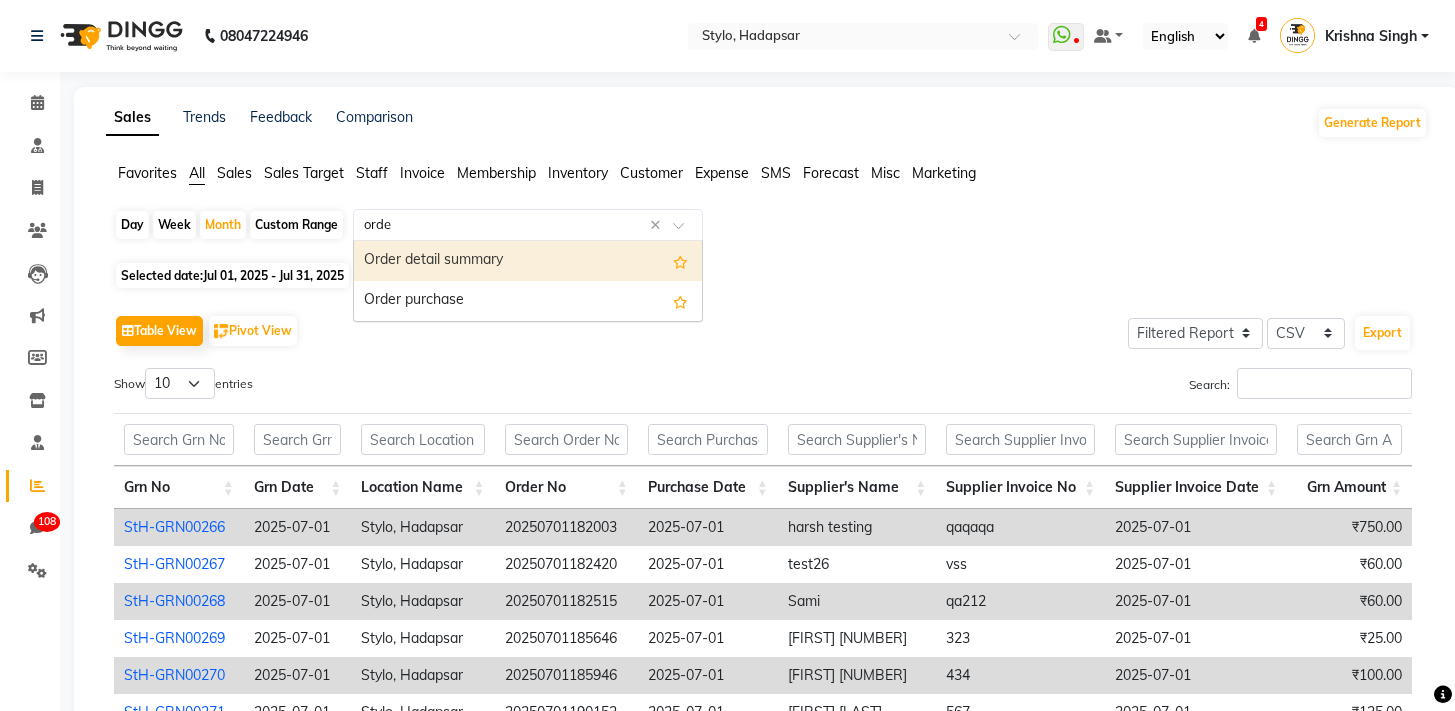 type on "order" 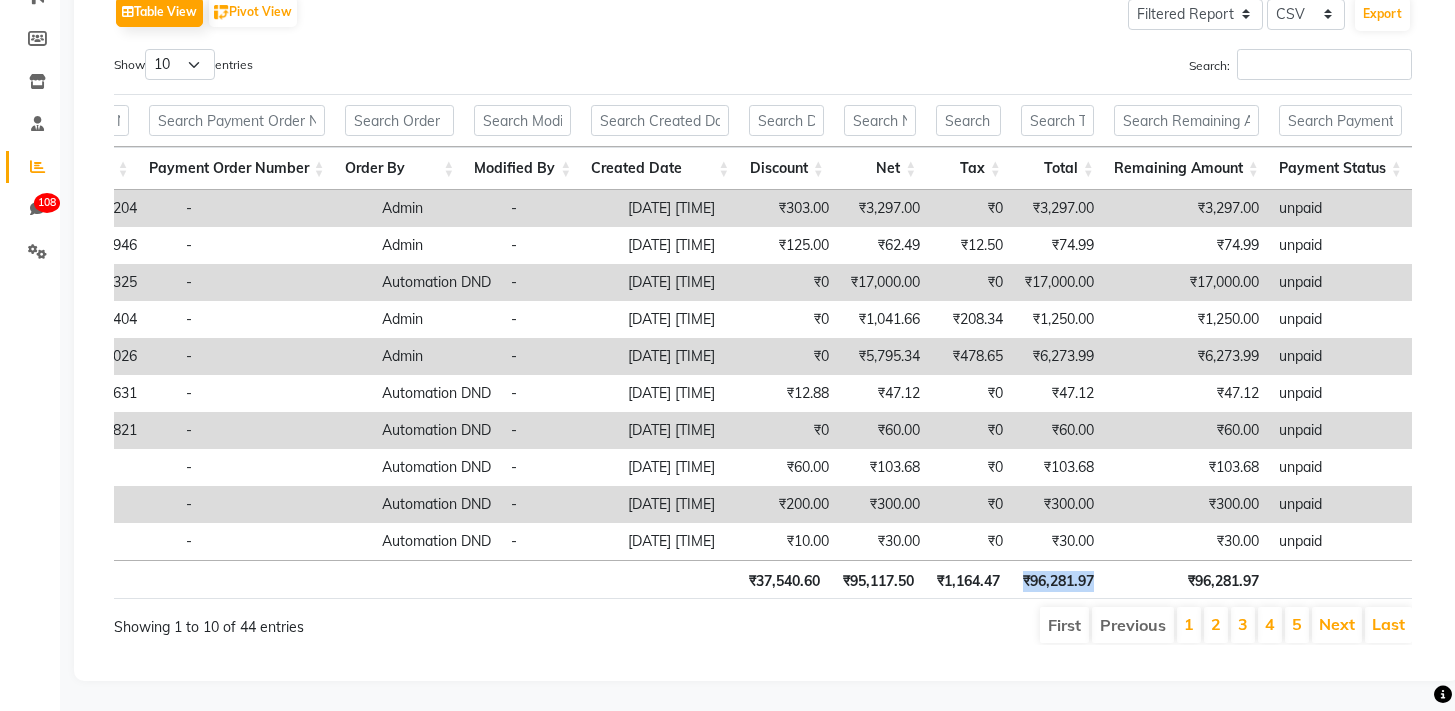 drag, startPoint x: 1019, startPoint y: 570, endPoint x: 1188, endPoint y: 569, distance: 169.00296 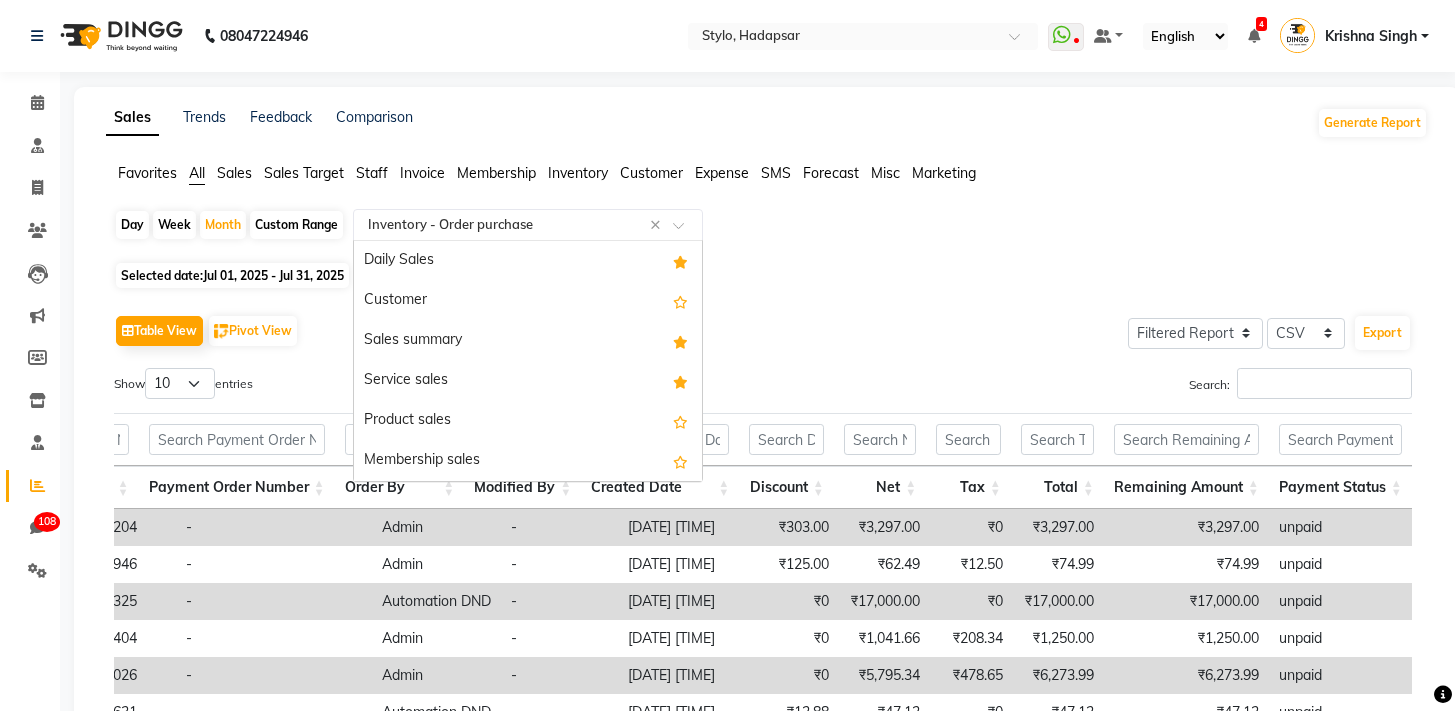 click 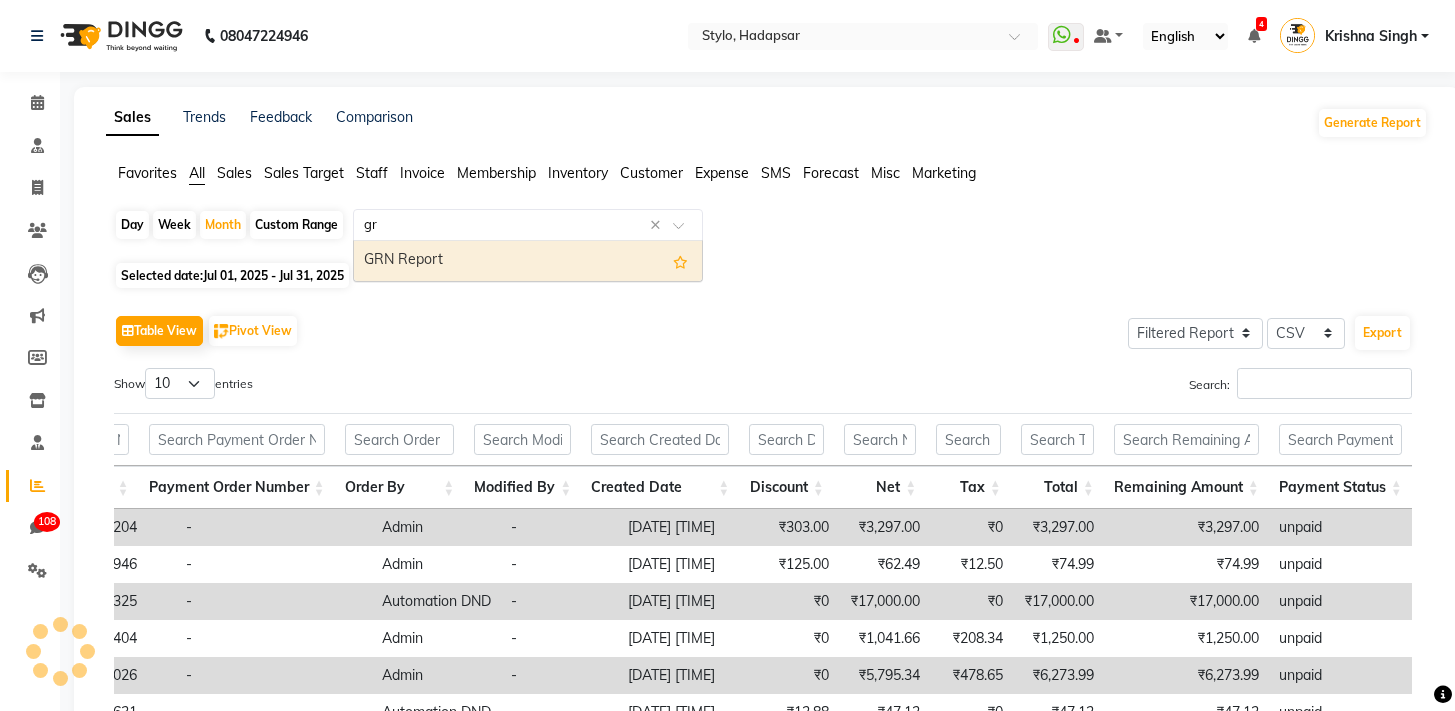 type on "grn" 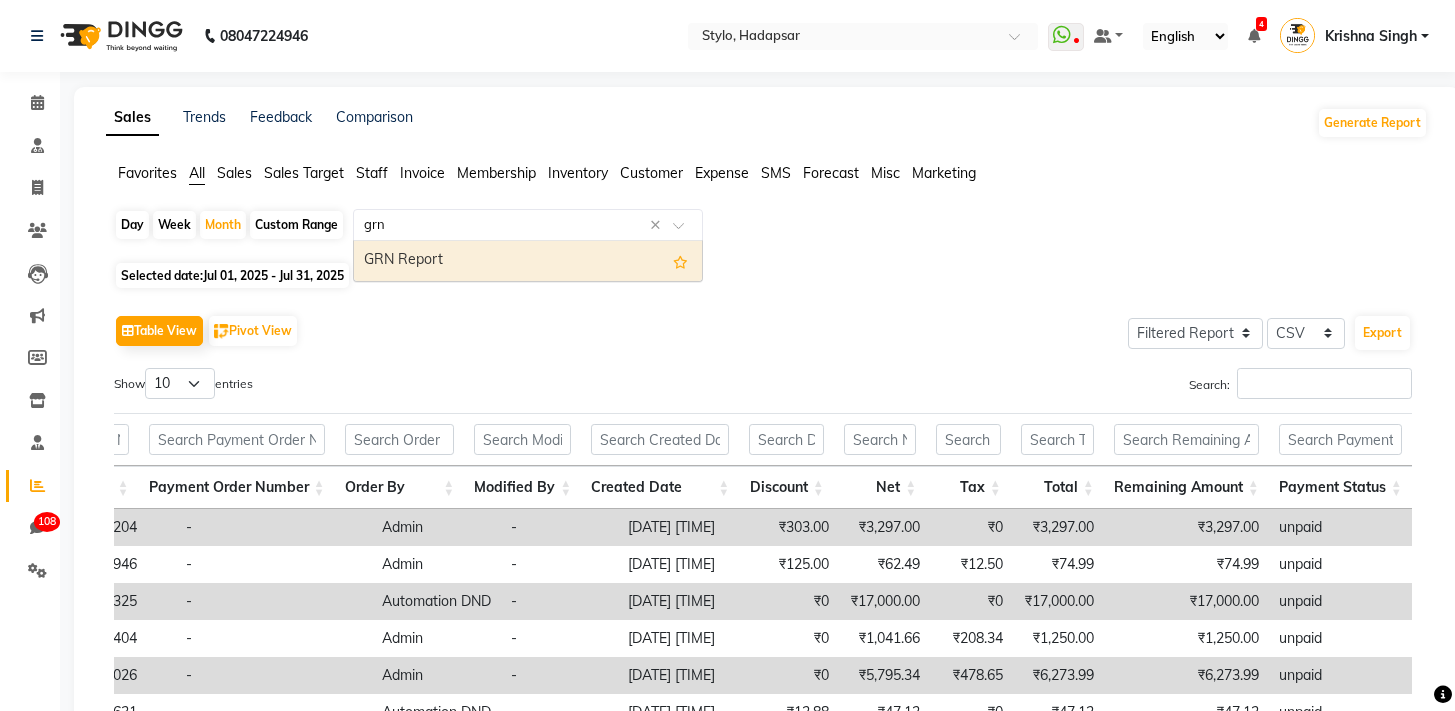 click on "GRN Report" at bounding box center [528, 261] 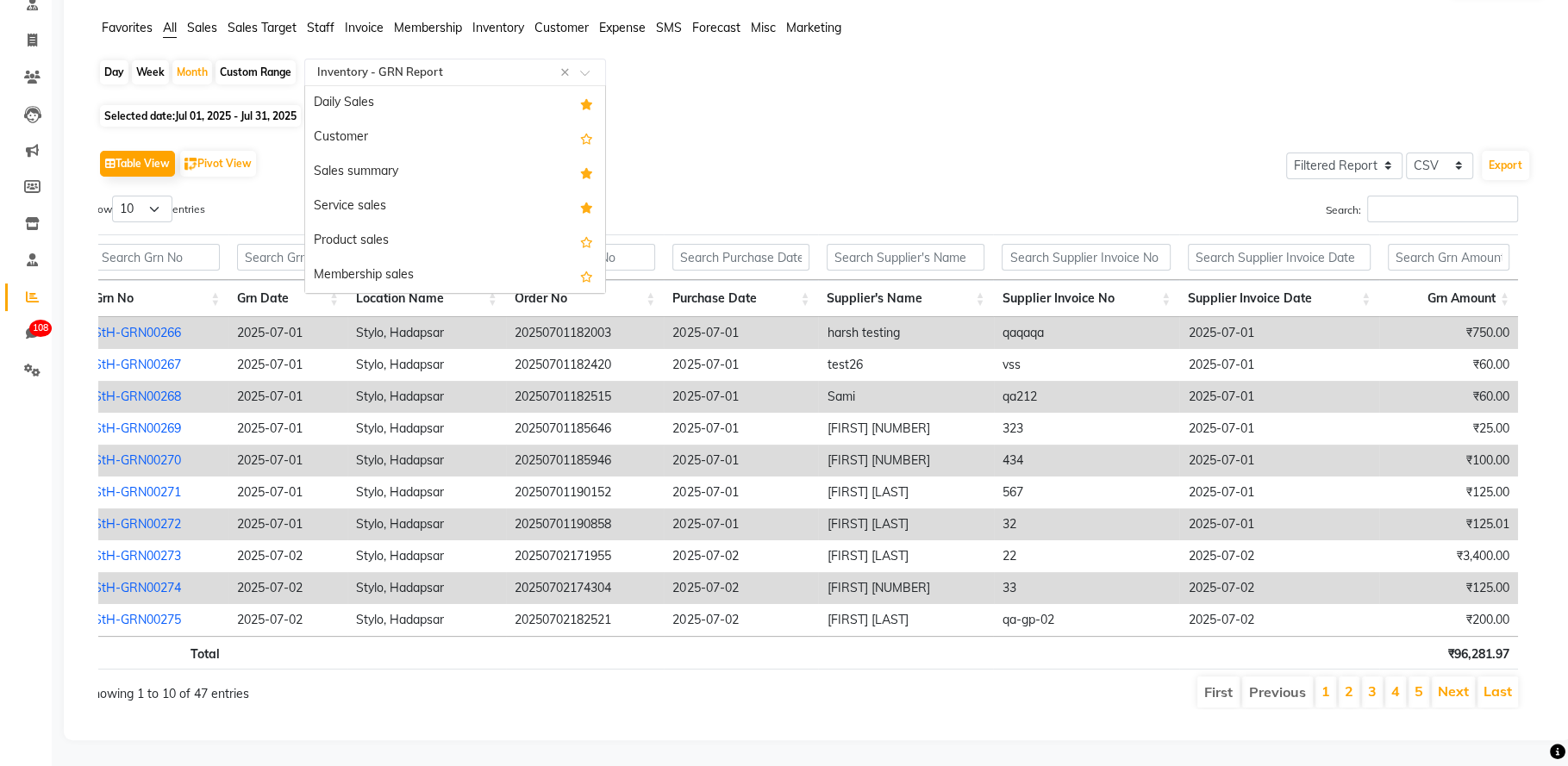 click 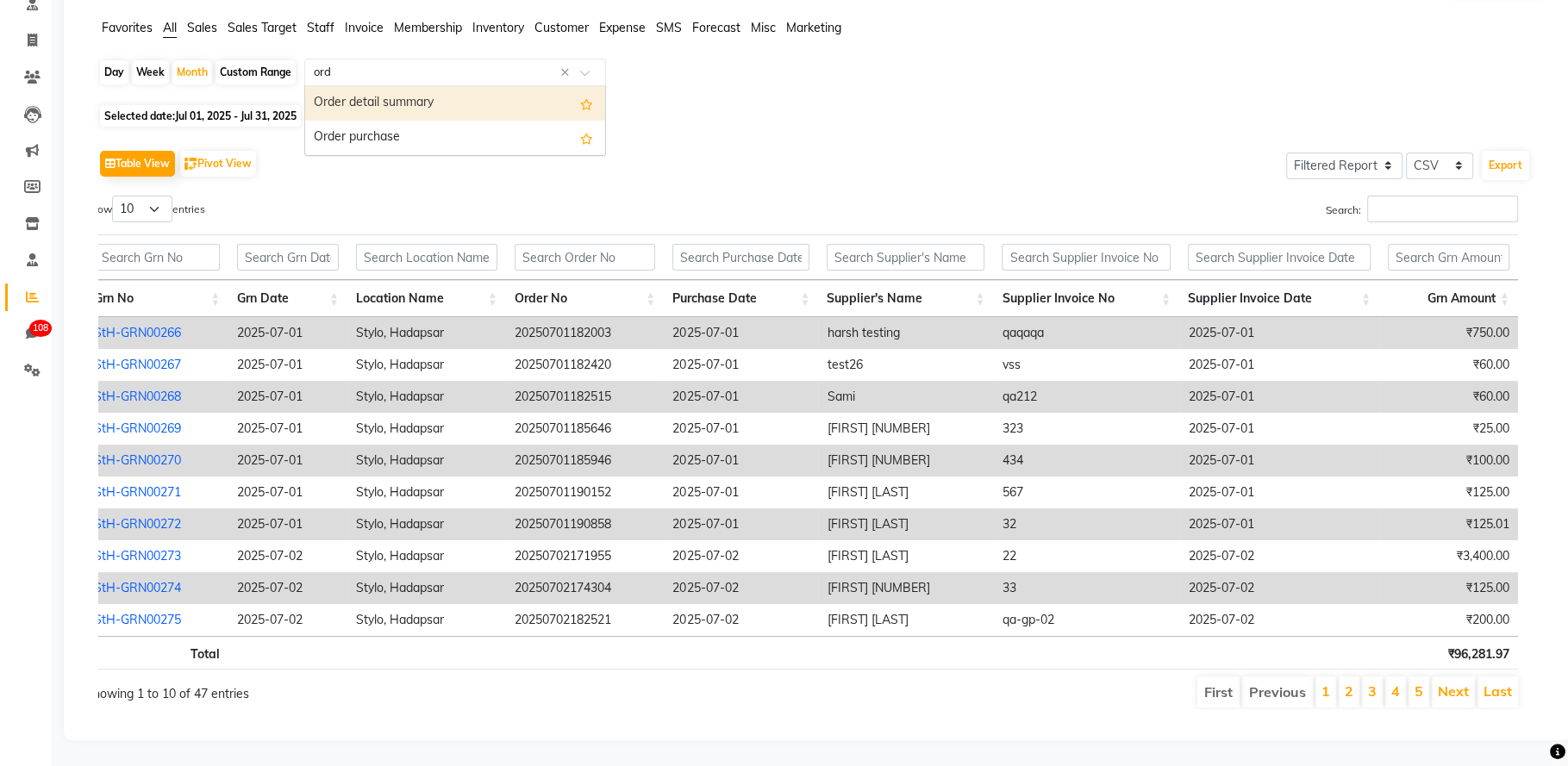 scroll, scrollTop: 0, scrollLeft: 0, axis: both 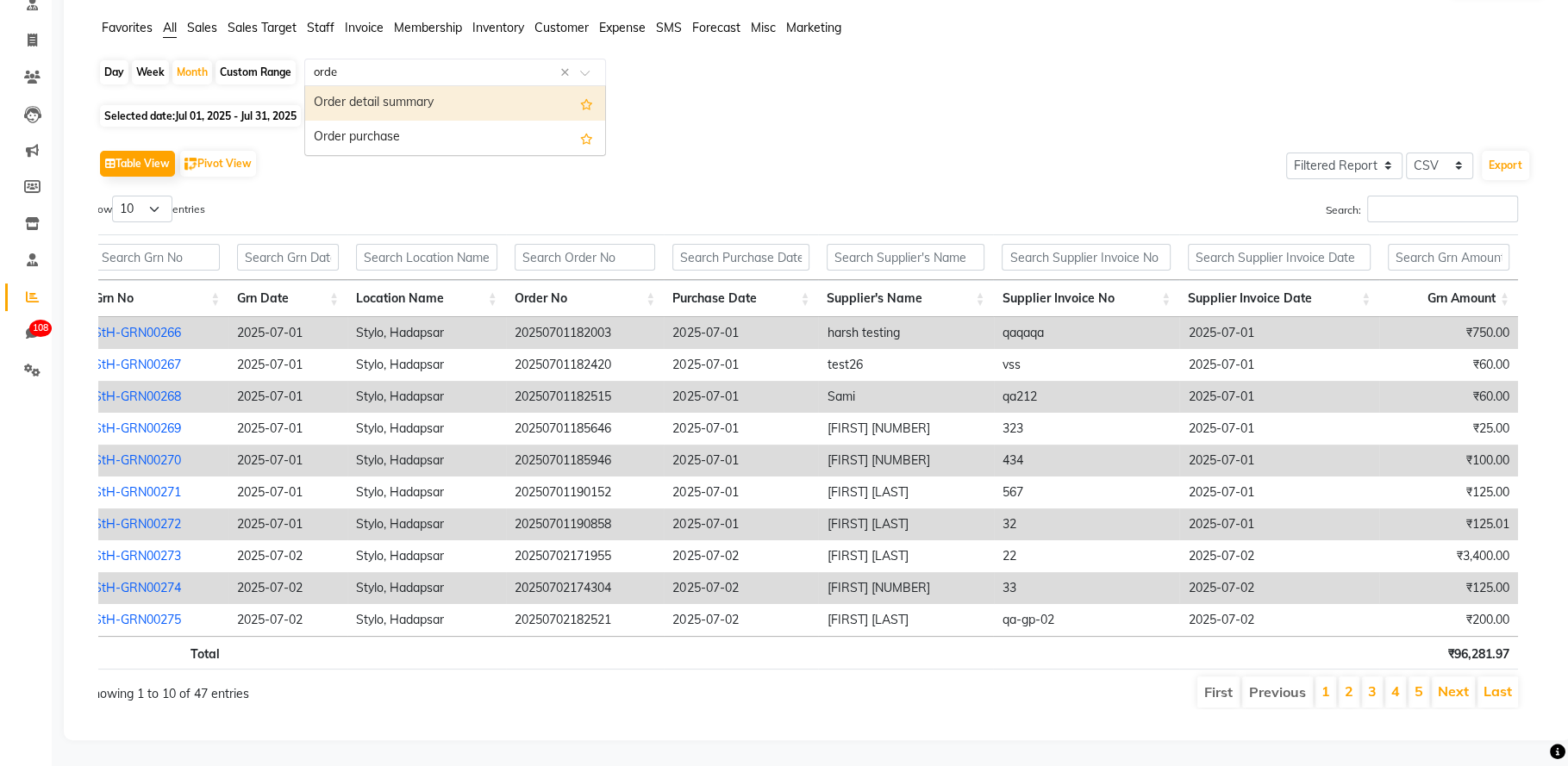 type on "order" 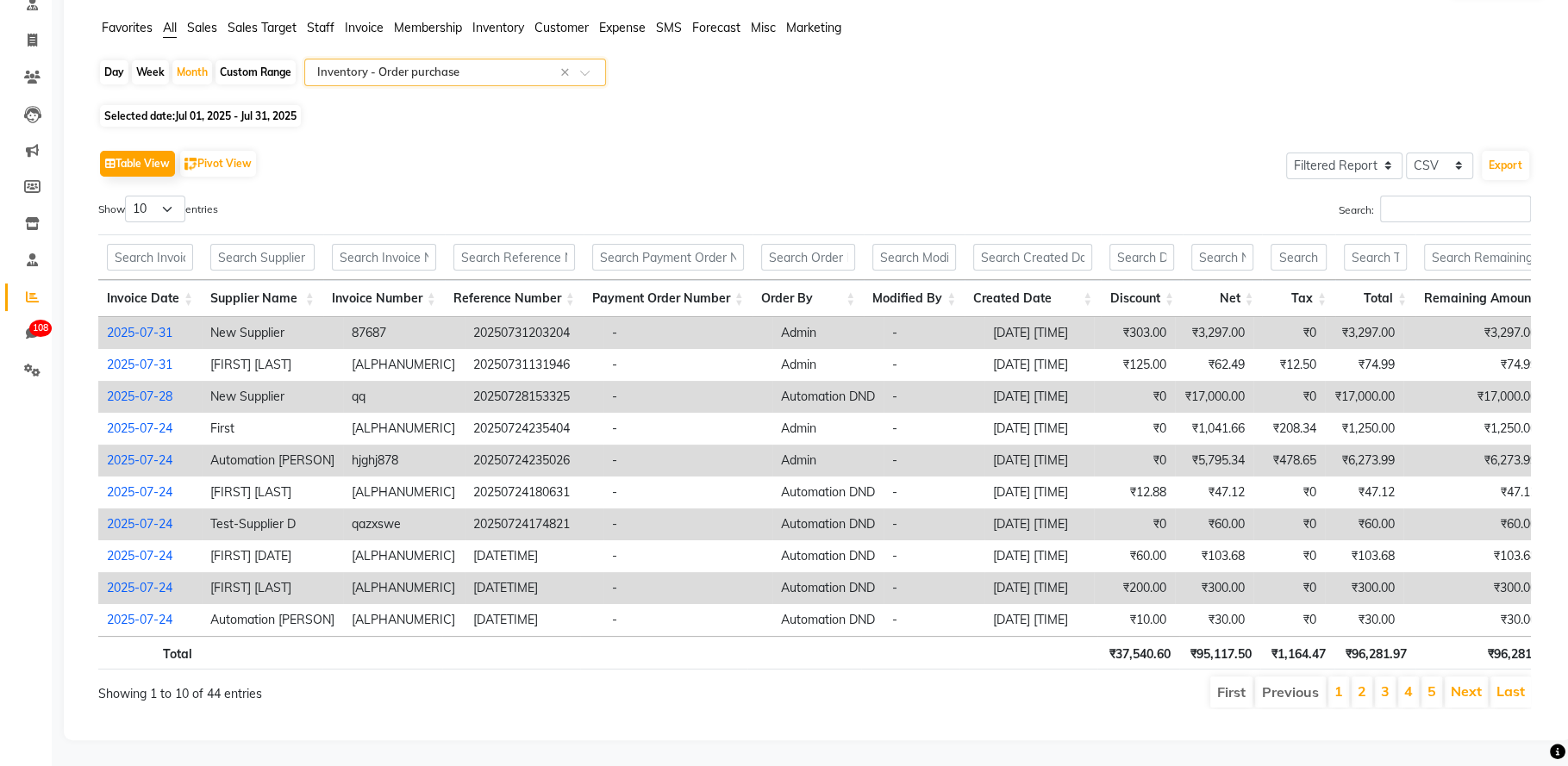scroll, scrollTop: 150, scrollLeft: 0, axis: vertical 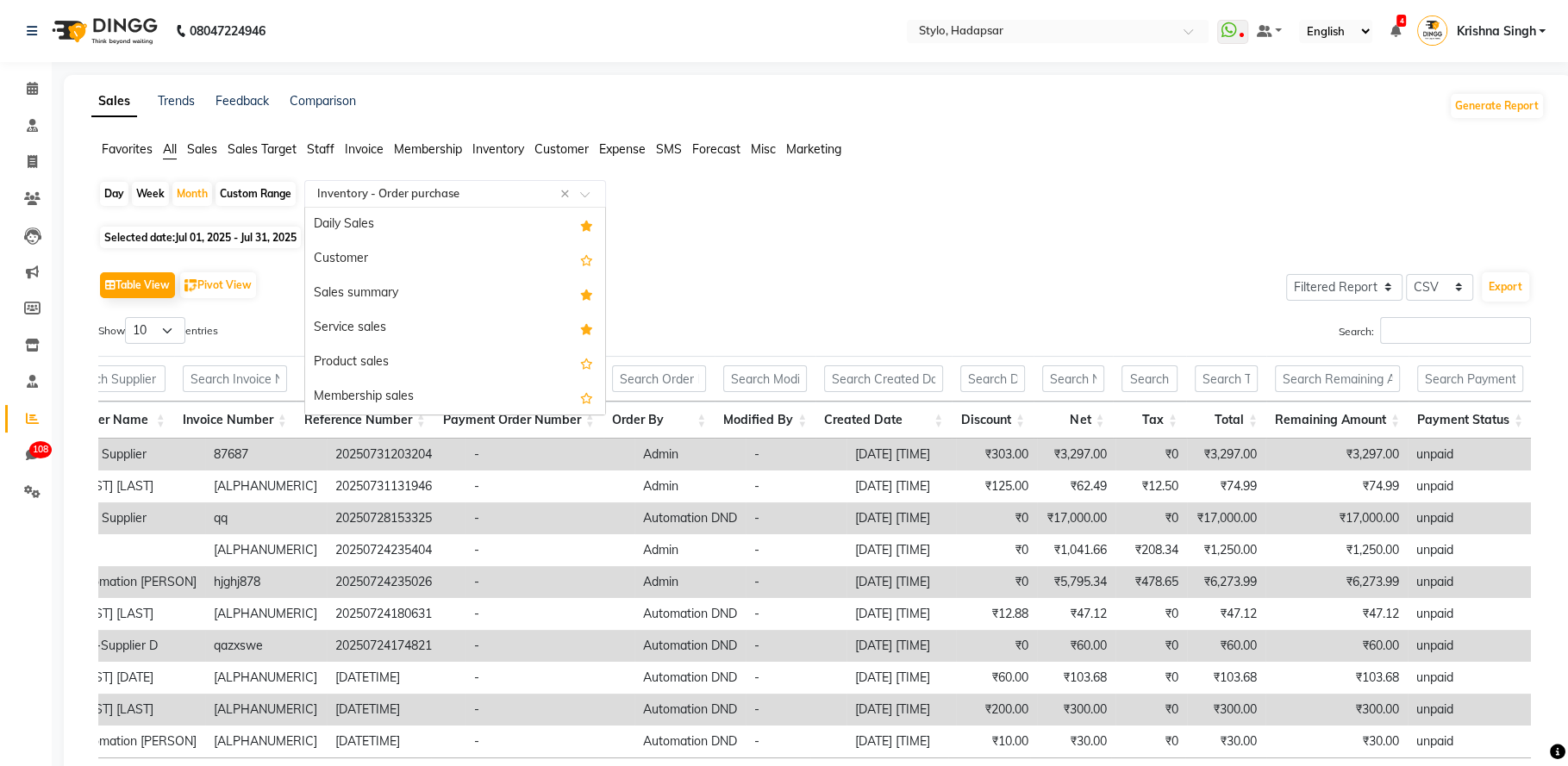 click 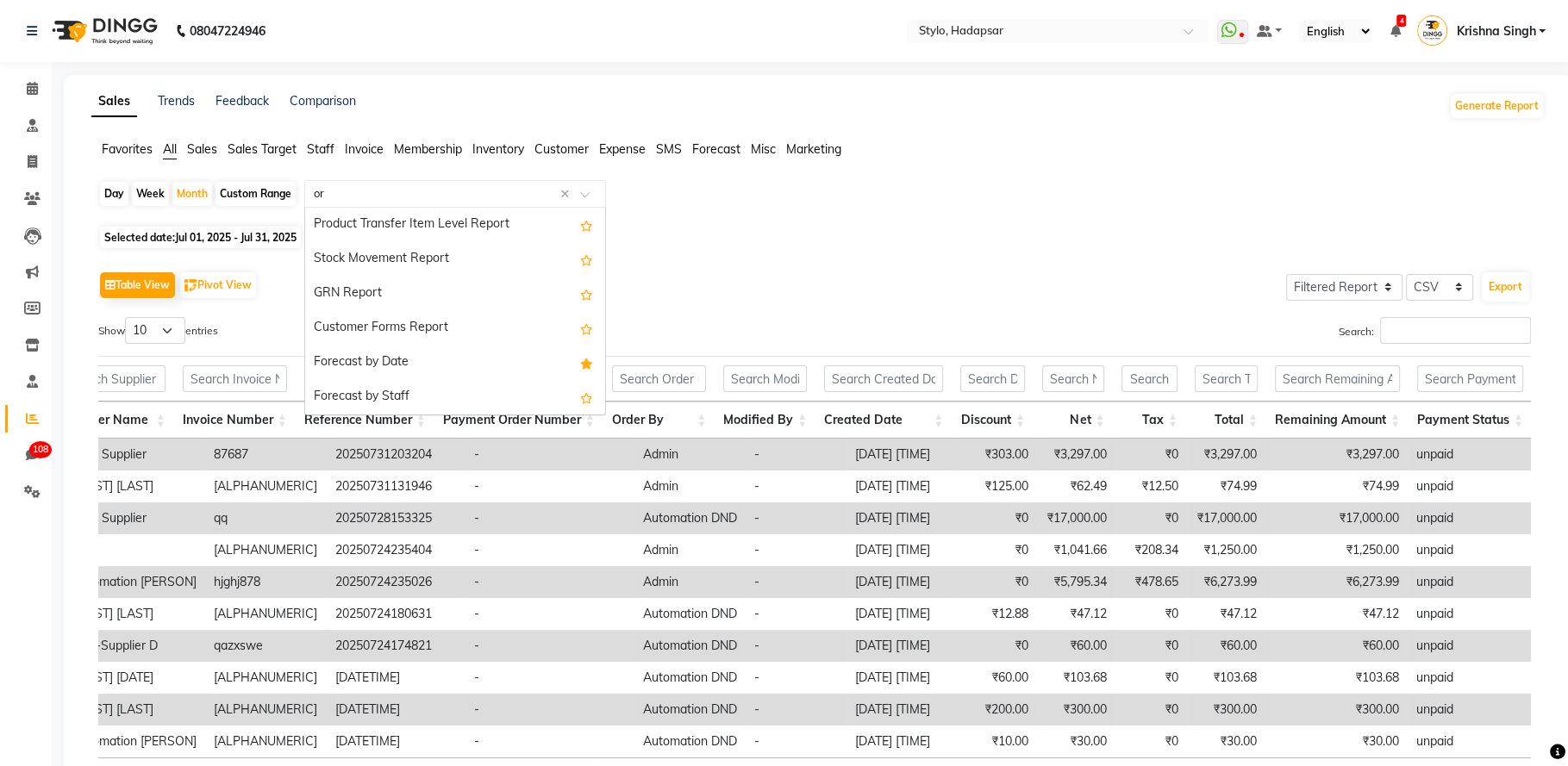 scroll, scrollTop: 1088, scrollLeft: 0, axis: vertical 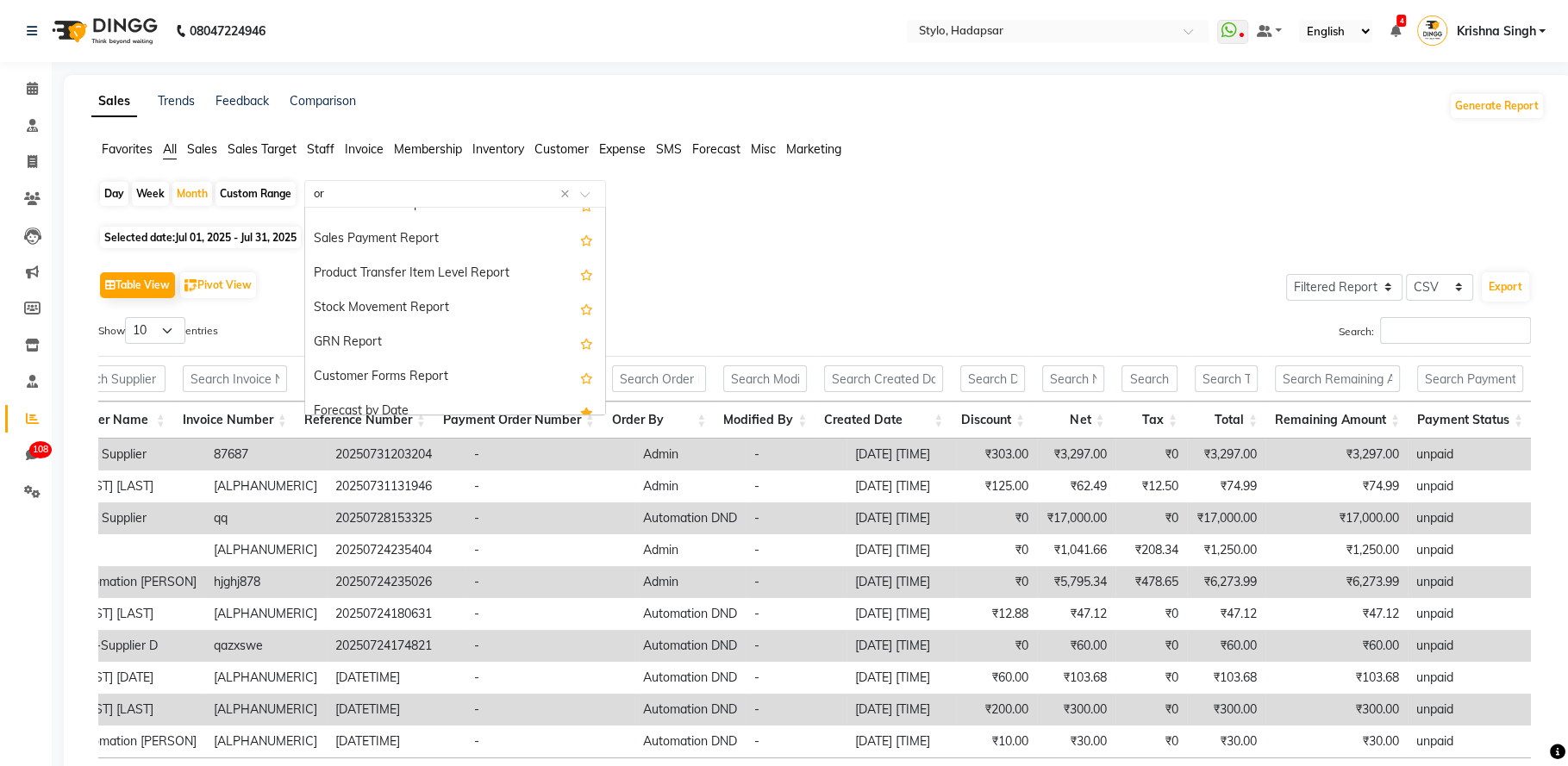type on "ord" 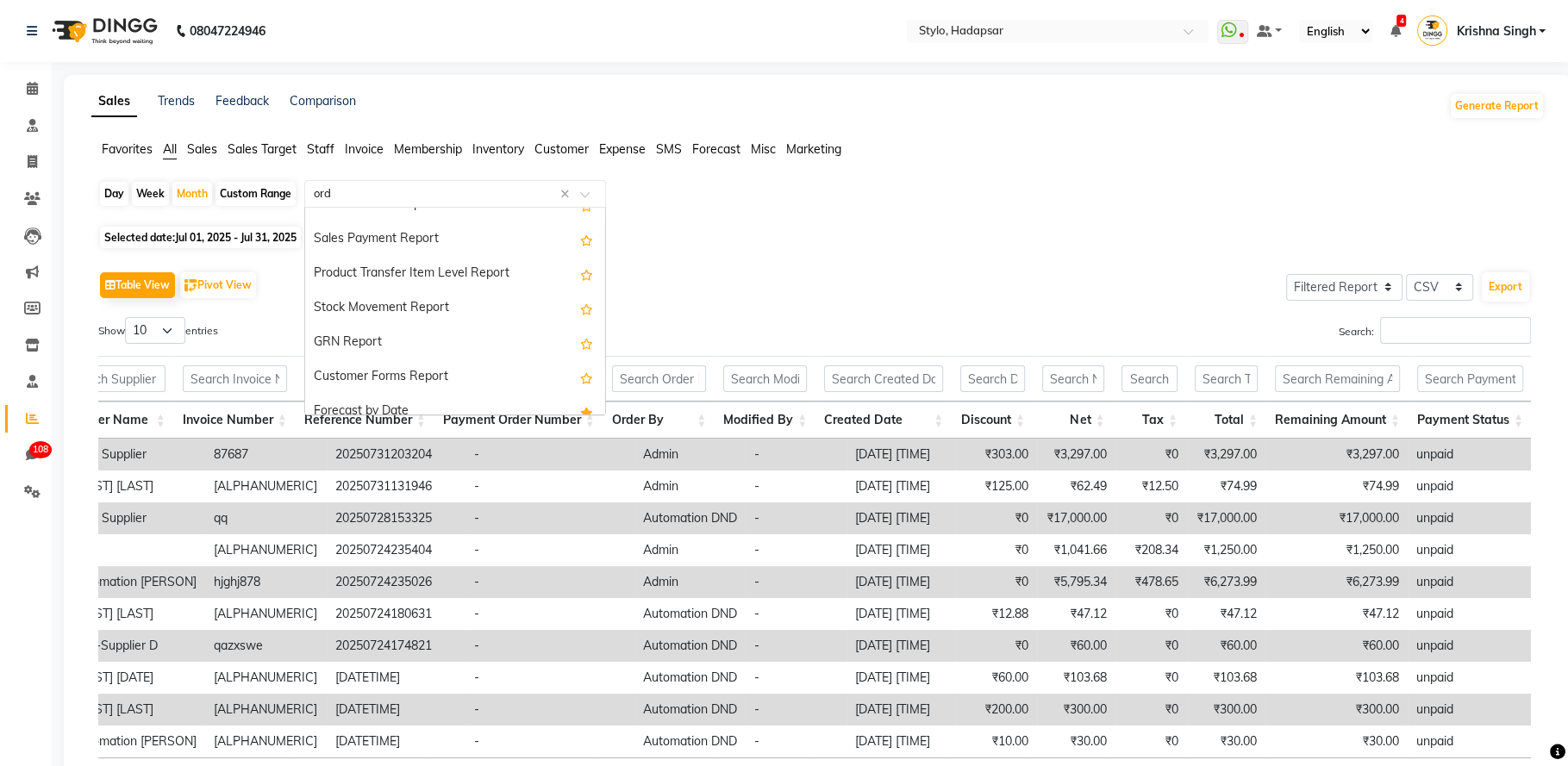 scroll, scrollTop: 0, scrollLeft: 0, axis: both 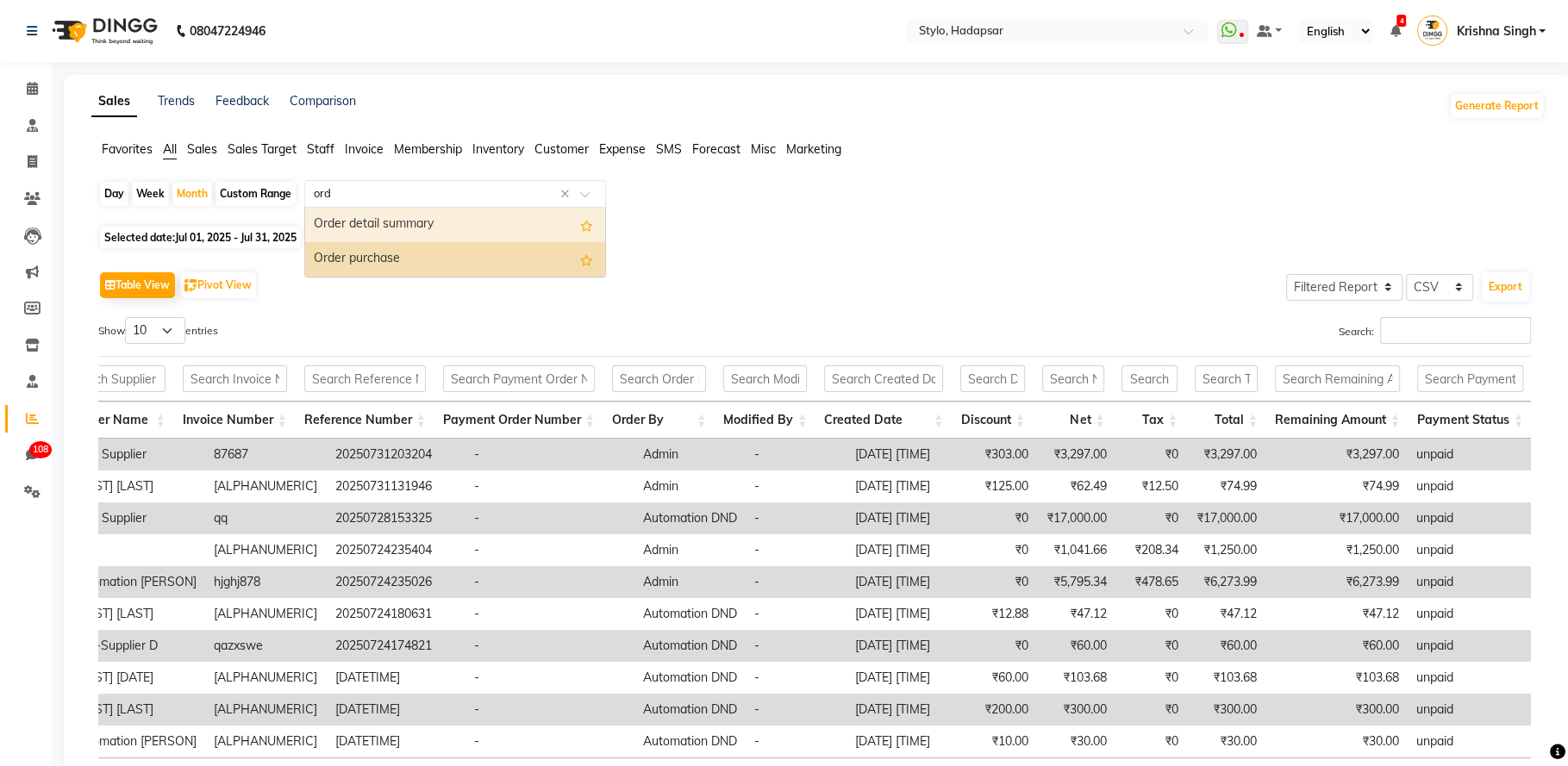click on "Order detail summary" at bounding box center (455, 225) 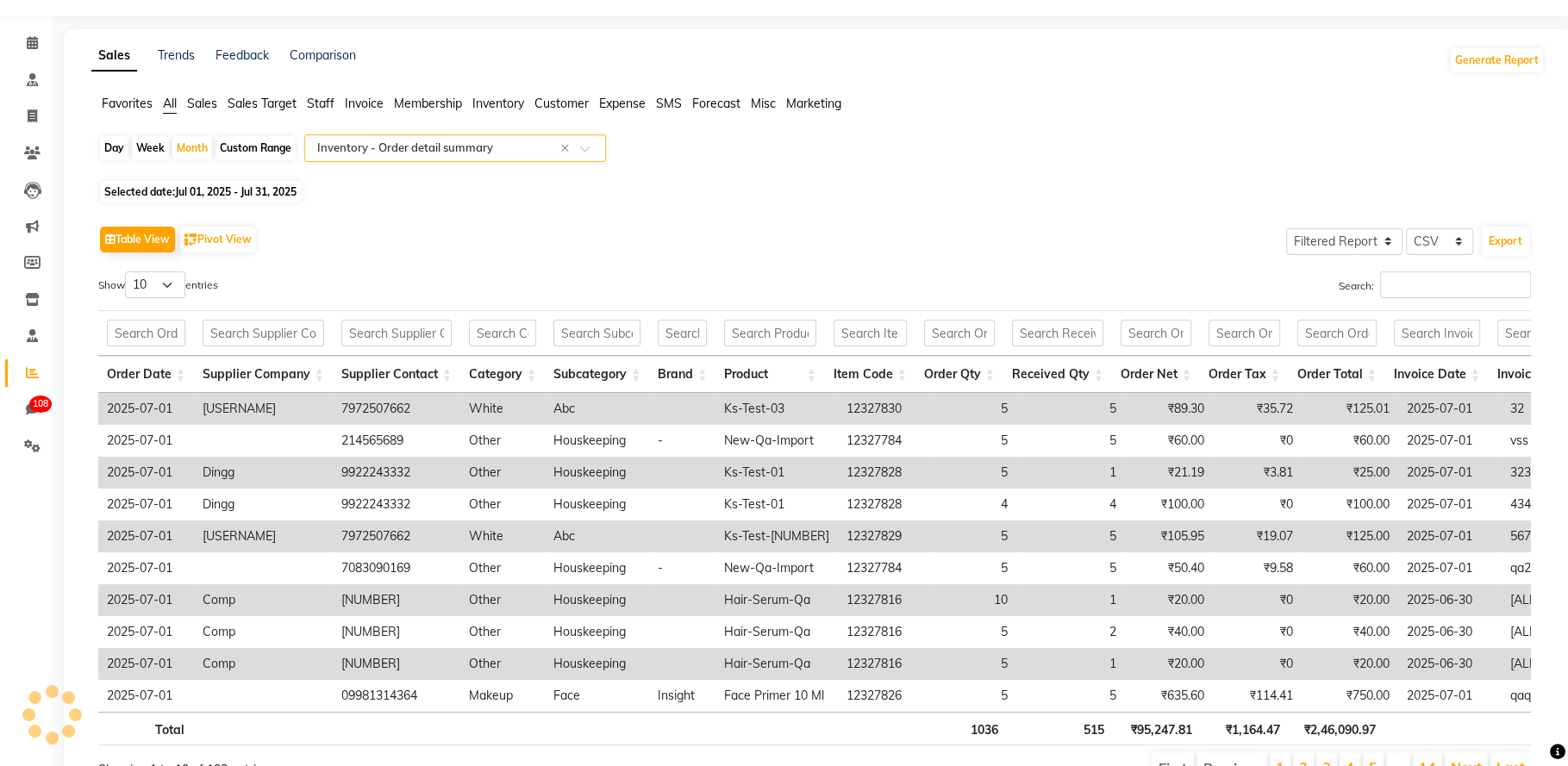 scroll, scrollTop: 150, scrollLeft: 0, axis: vertical 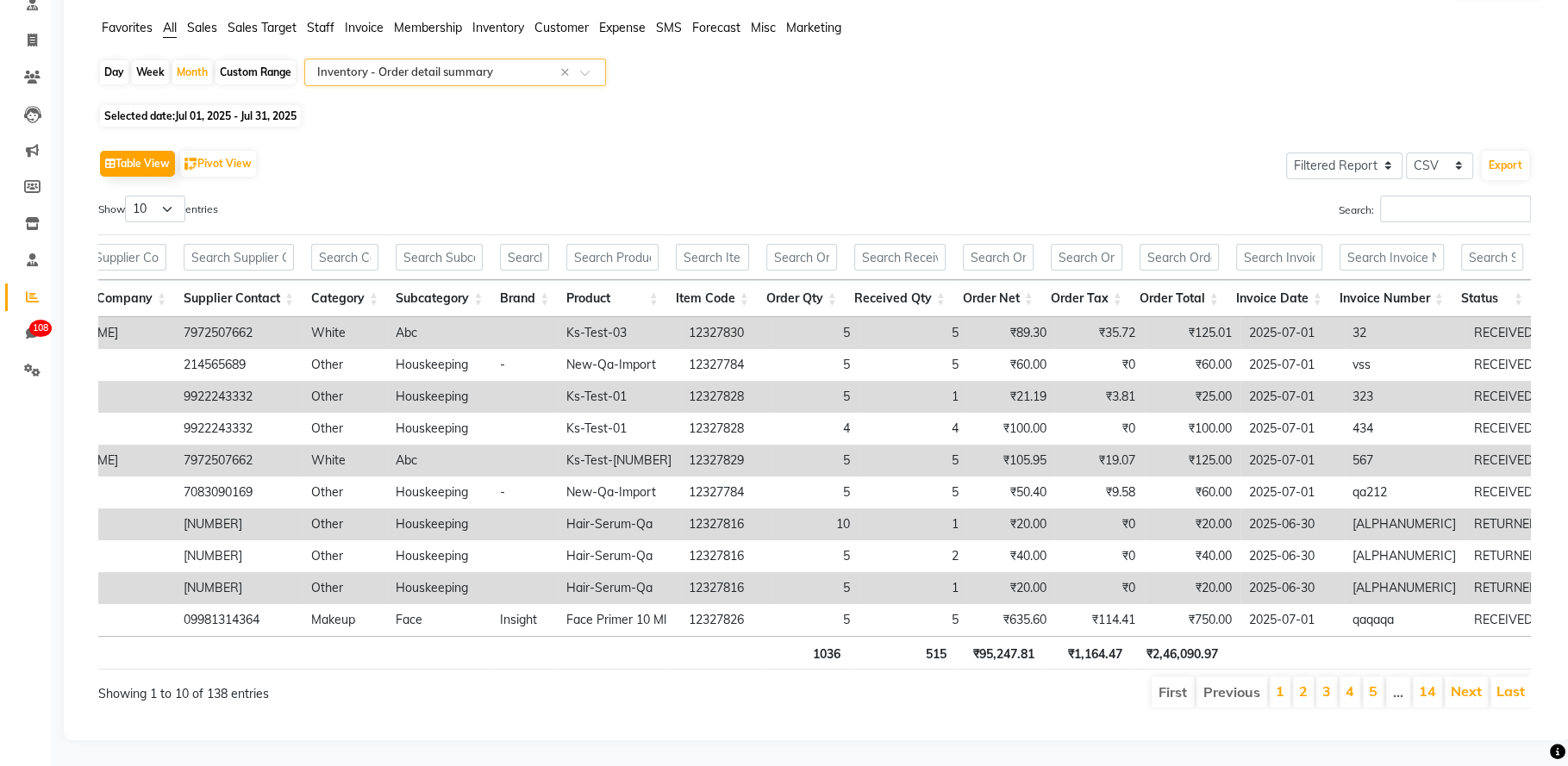click on "Status" at bounding box center [1492, 298] 